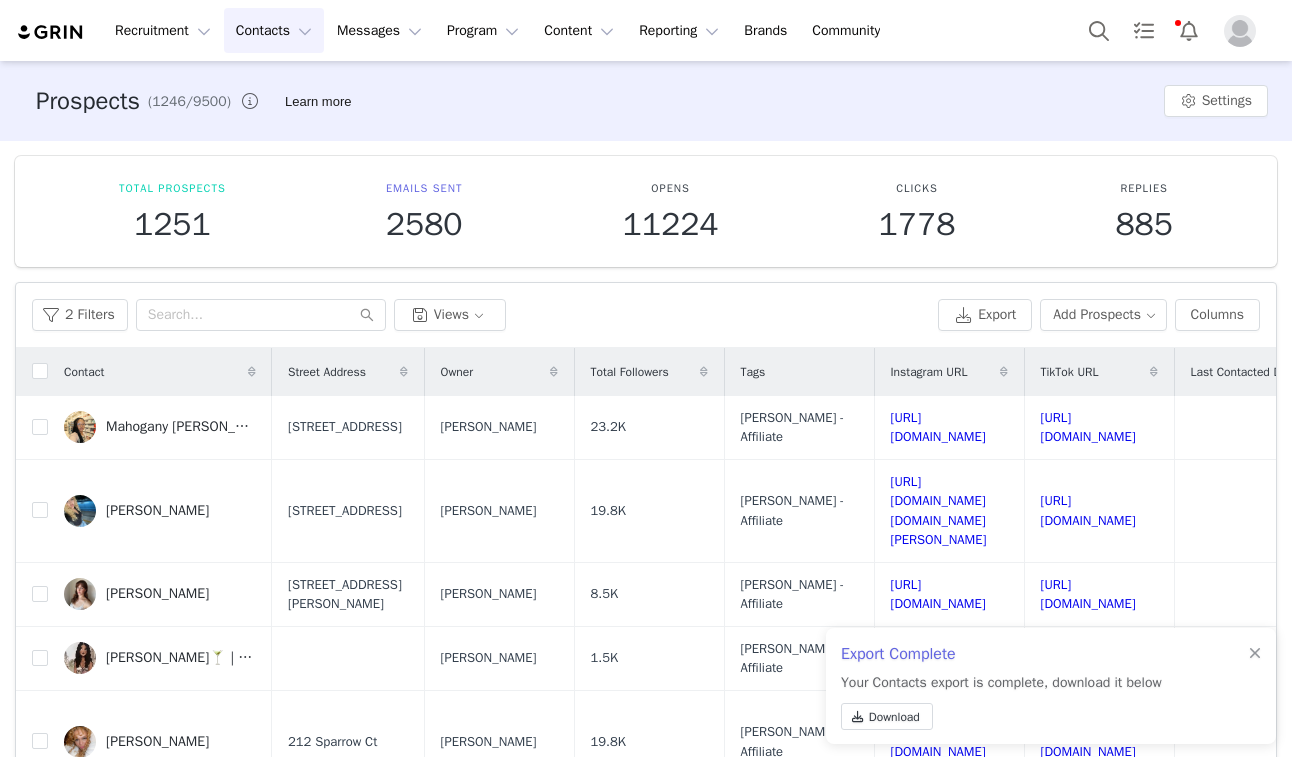 scroll, scrollTop: 0, scrollLeft: 0, axis: both 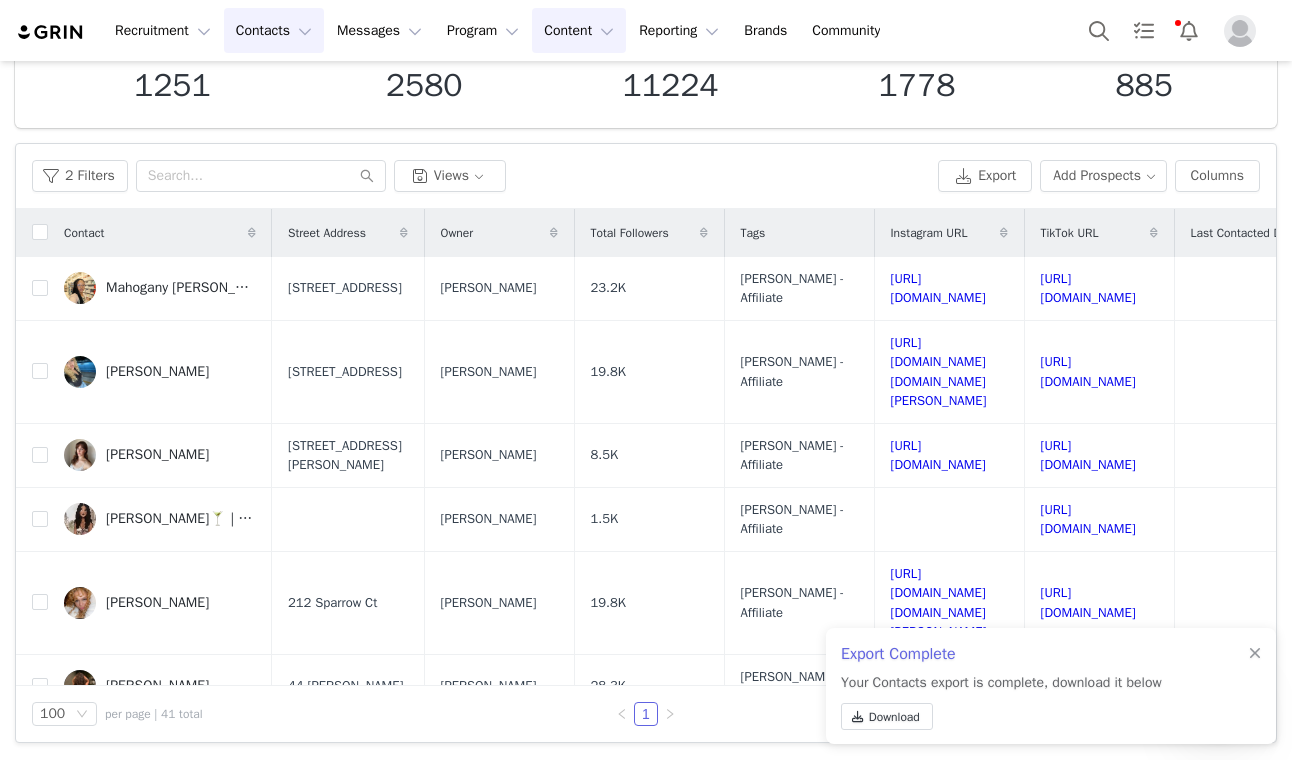 click on "Content Content" at bounding box center (579, 30) 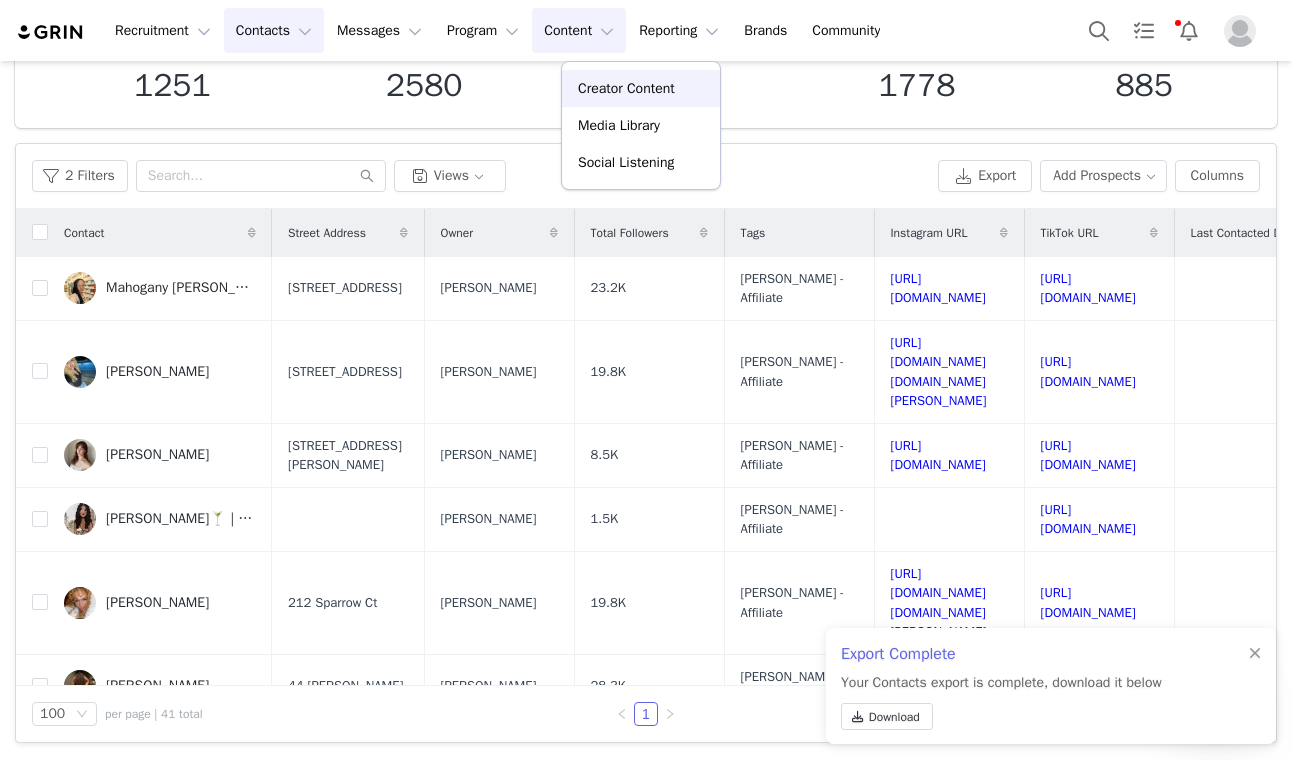 click on "Creator Content" at bounding box center [626, 88] 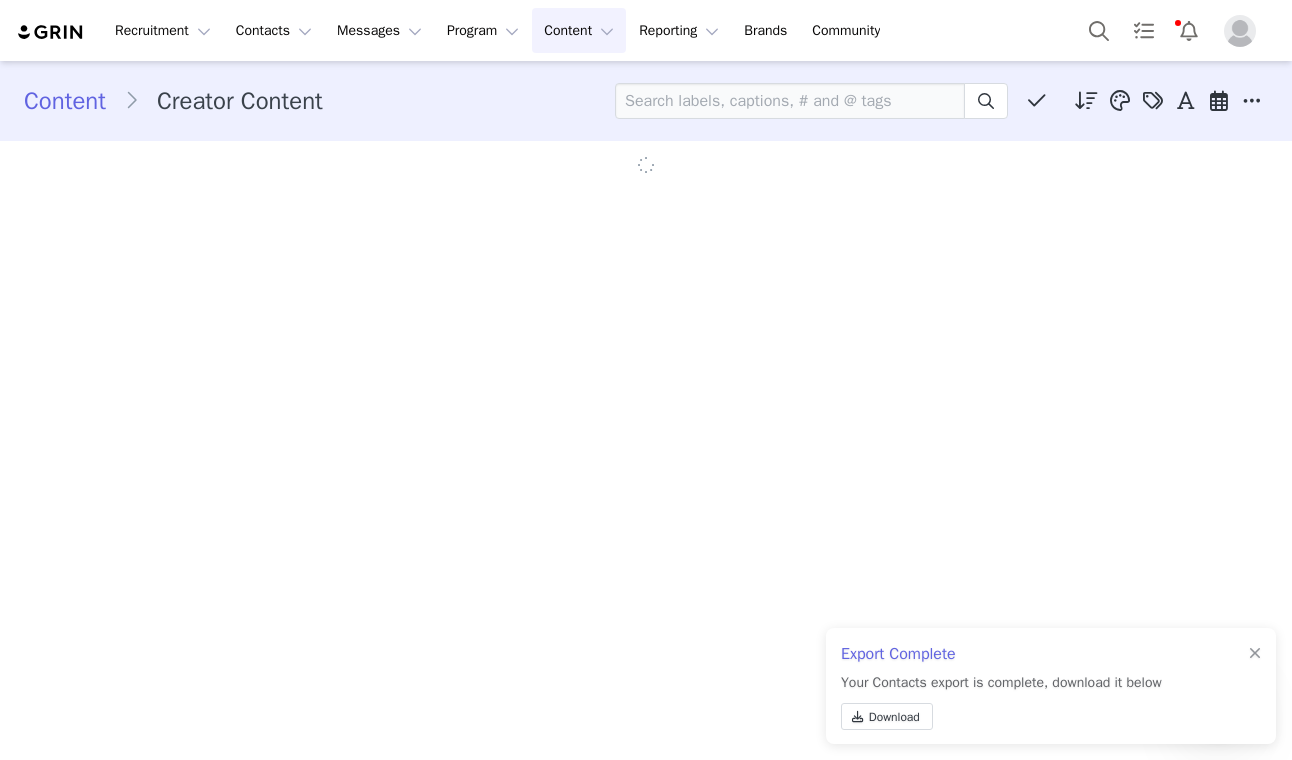 scroll, scrollTop: 0, scrollLeft: 0, axis: both 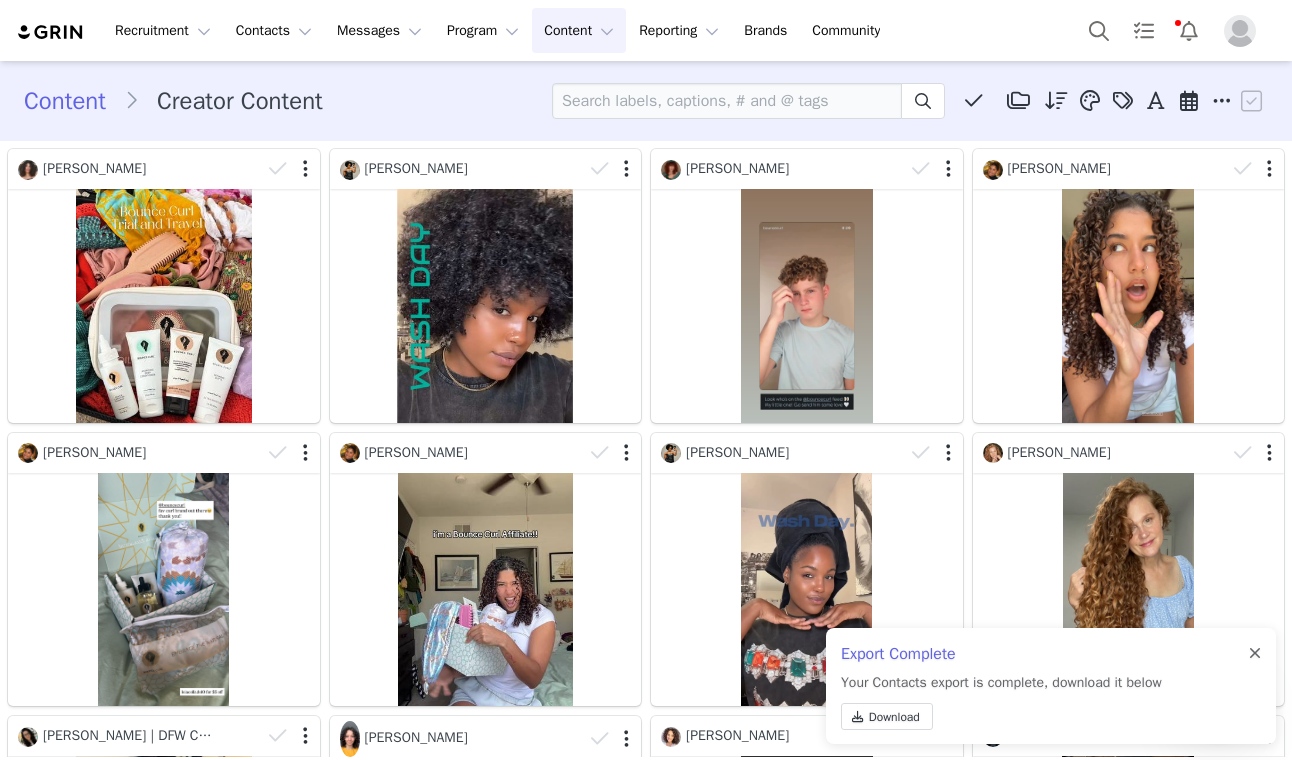 click at bounding box center [1255, 654] 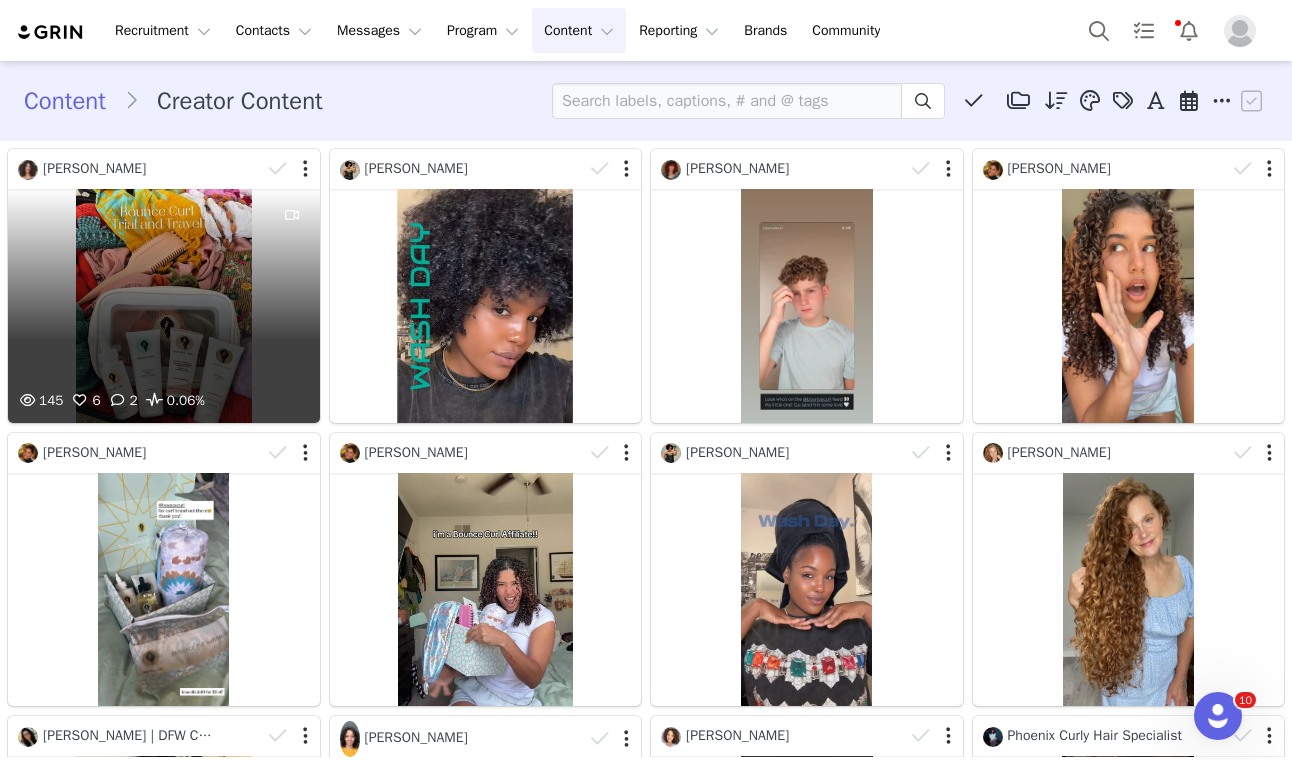 click on "145  6  2  0.06%" at bounding box center [164, 306] 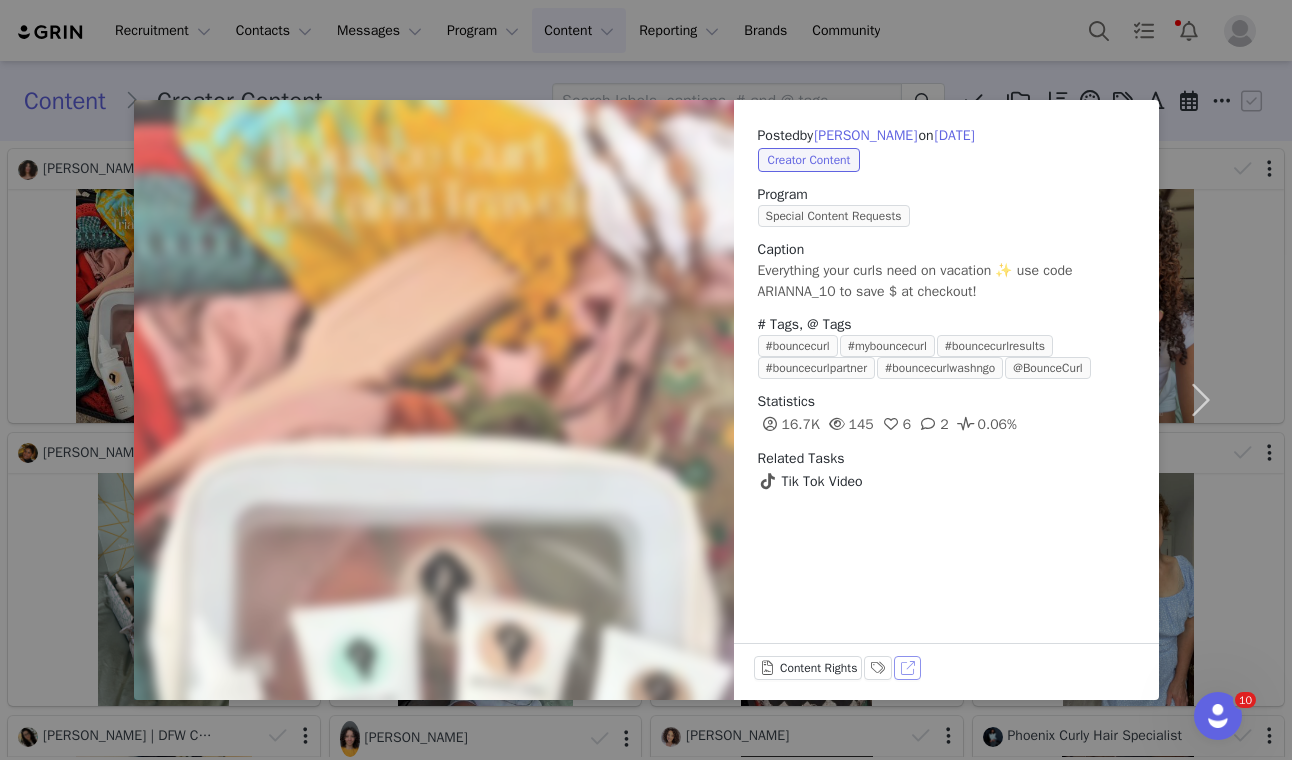 click on "View on TikTok" at bounding box center (908, 668) 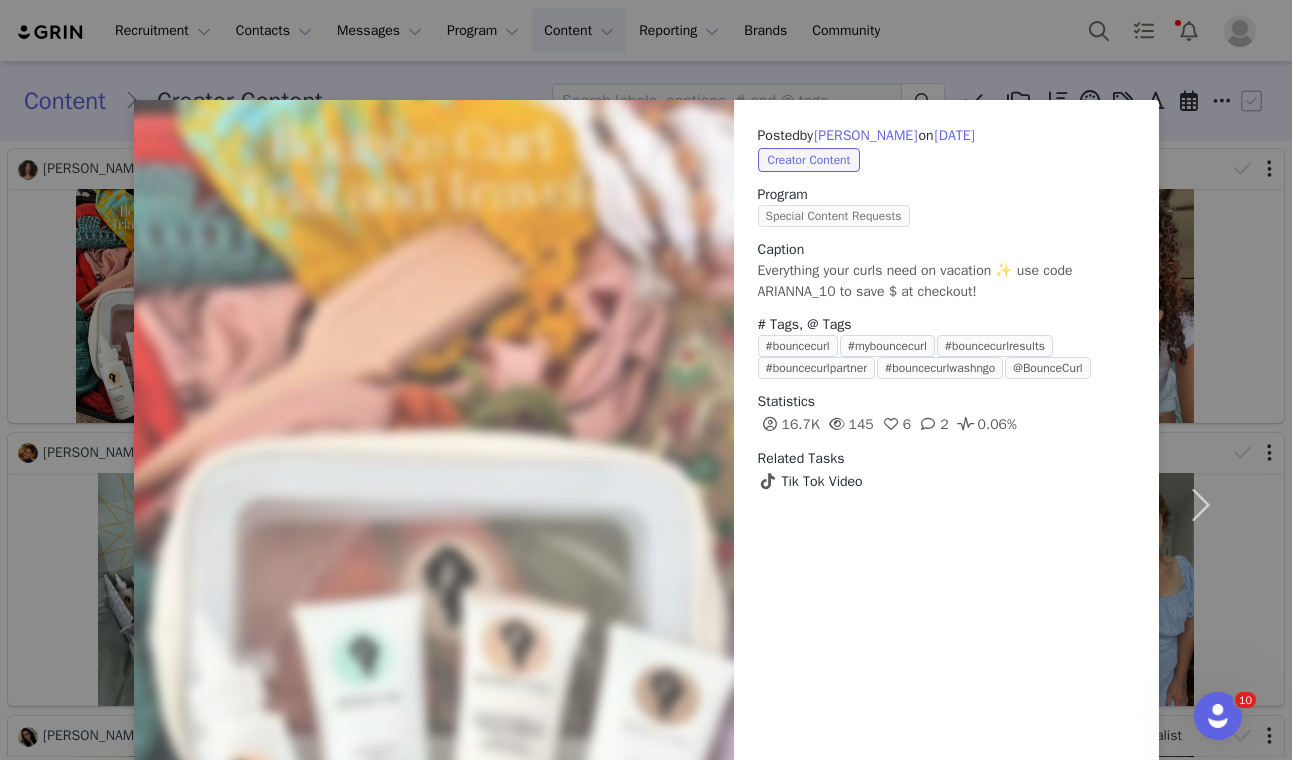 click on "Special Content Requests" at bounding box center [834, 216] 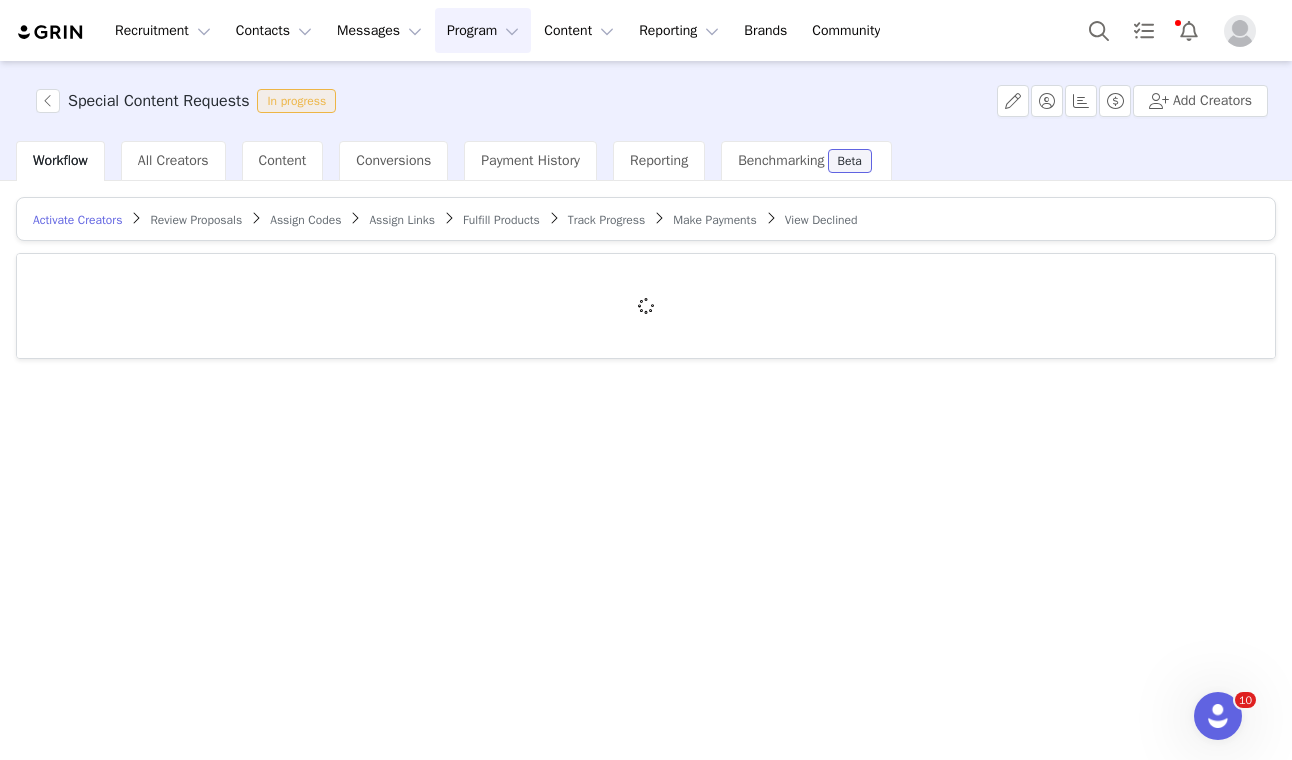 click on "Activate Creators Review Proposals Assign Codes Assign Links Fulfill Products Track Progress Make Payments View Declined" at bounding box center [646, 219] 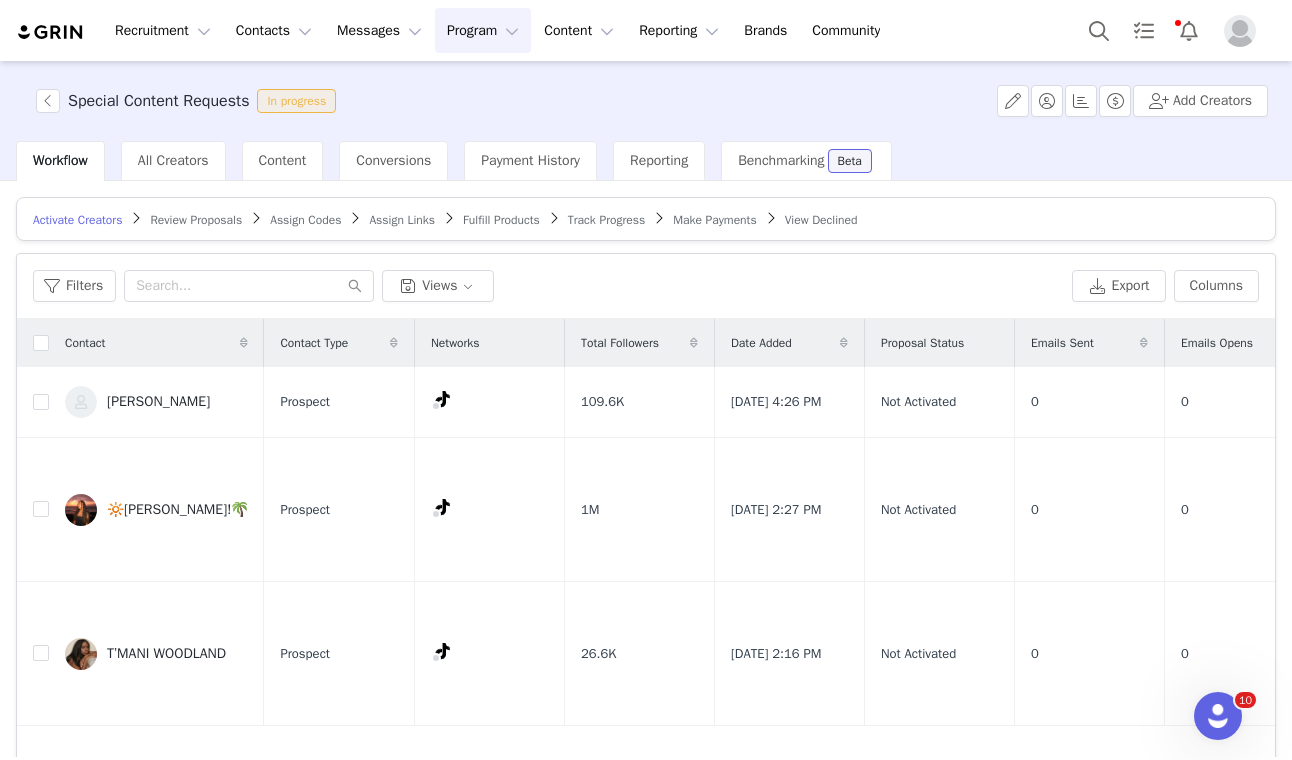 click on "Make Payments" at bounding box center (714, 220) 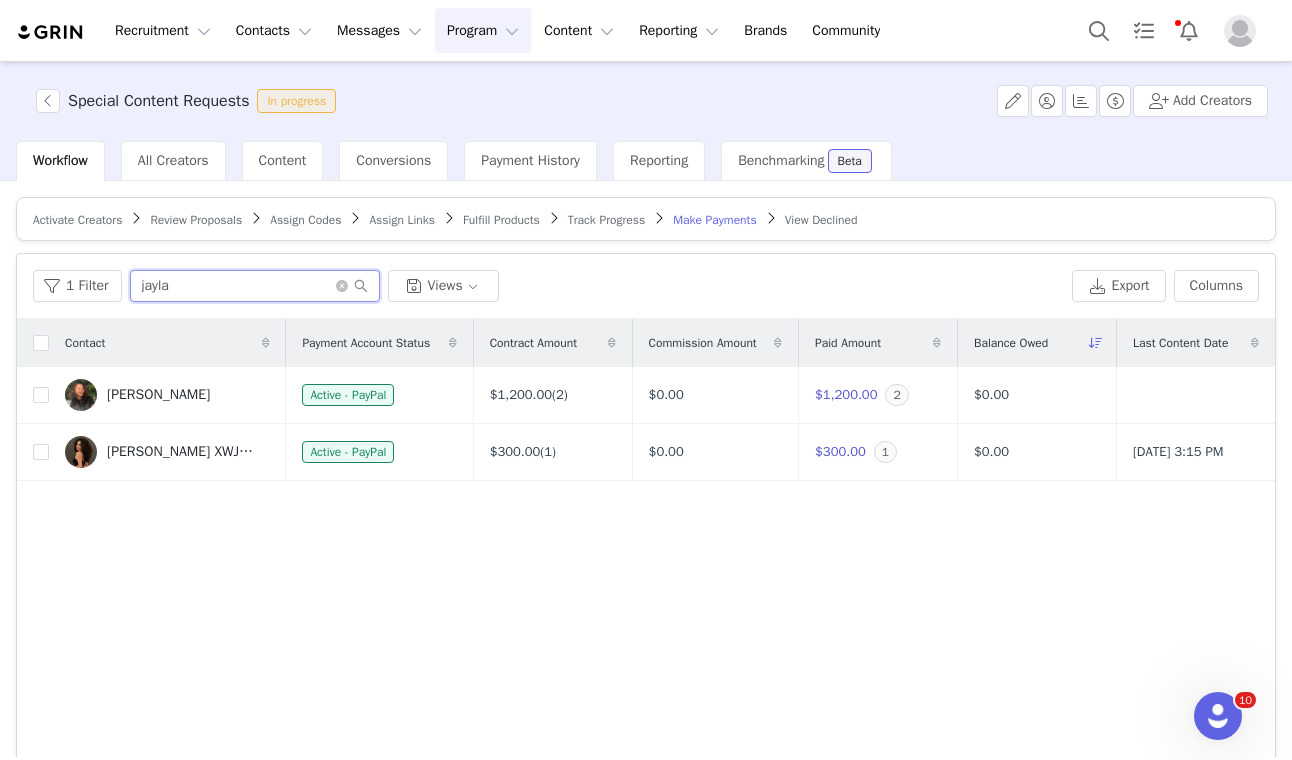 click on "jayla" at bounding box center [255, 286] 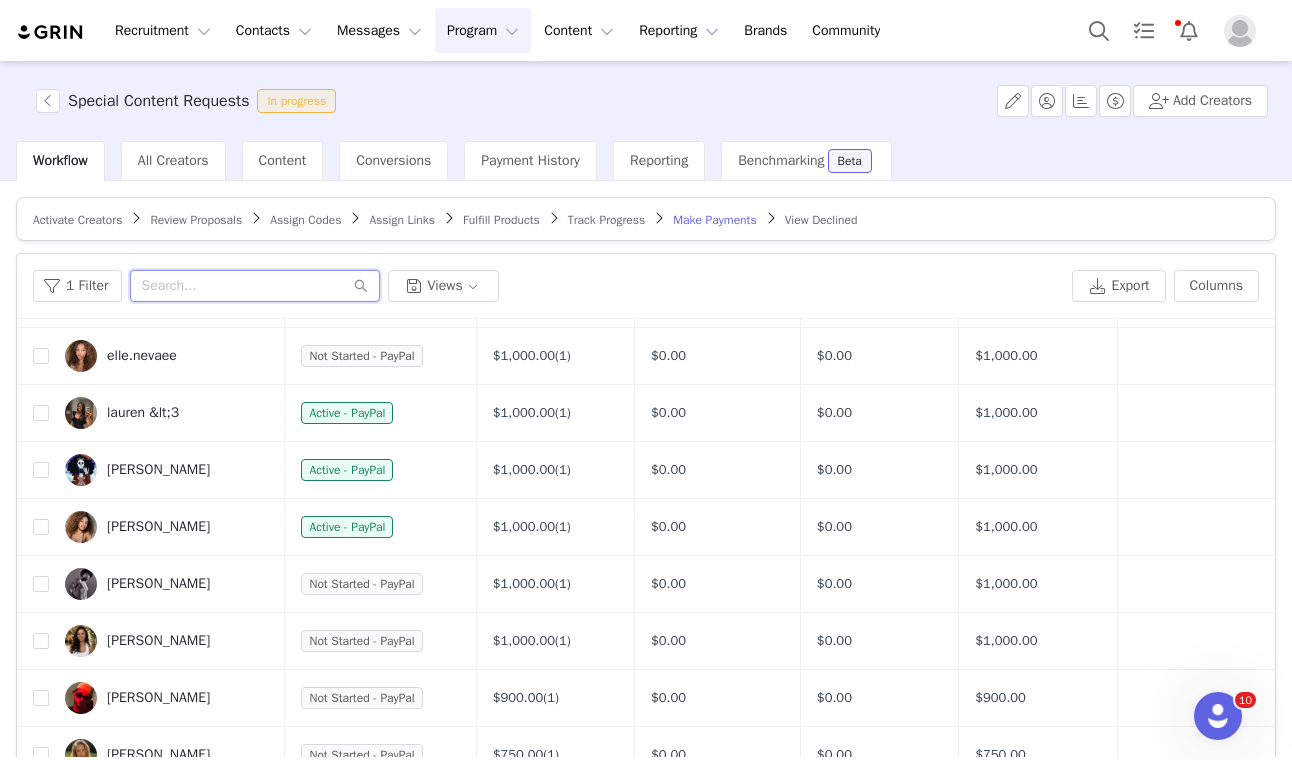 scroll, scrollTop: 553, scrollLeft: 0, axis: vertical 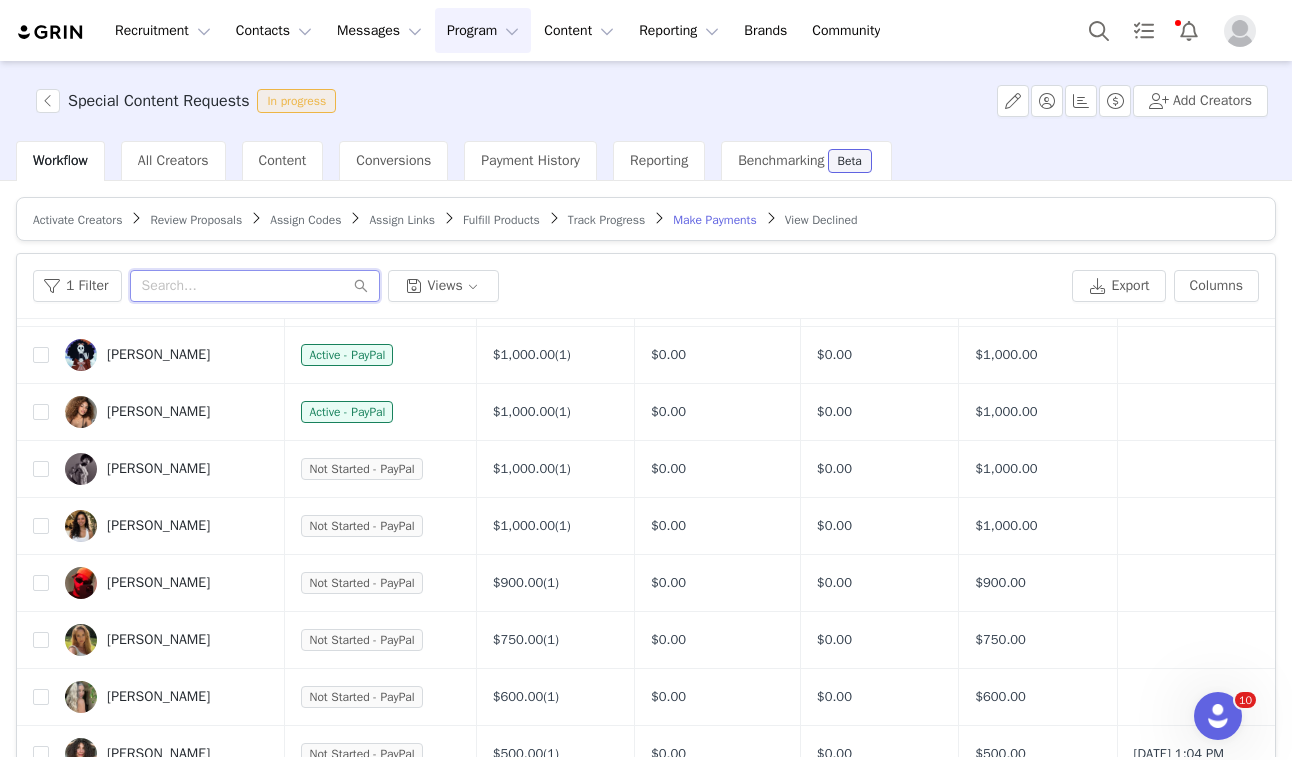 type 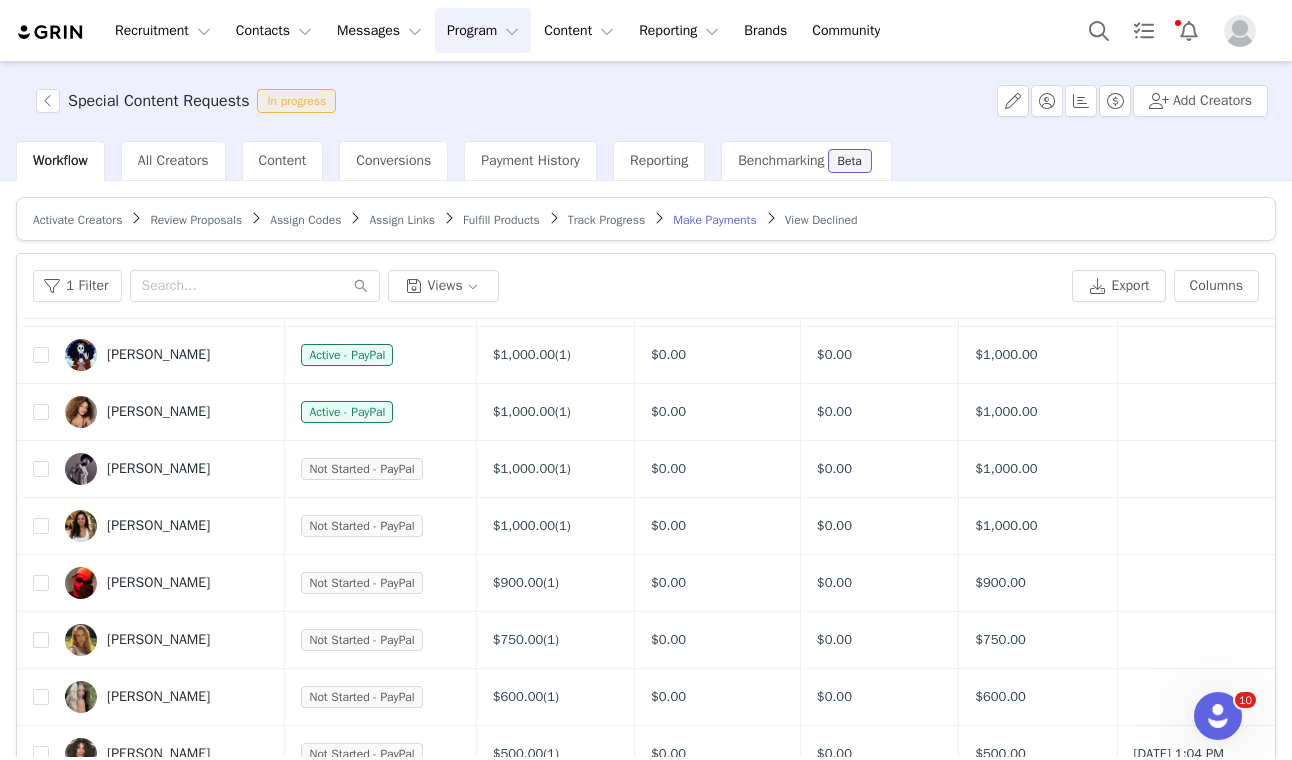 scroll, scrollTop: 749, scrollLeft: 0, axis: vertical 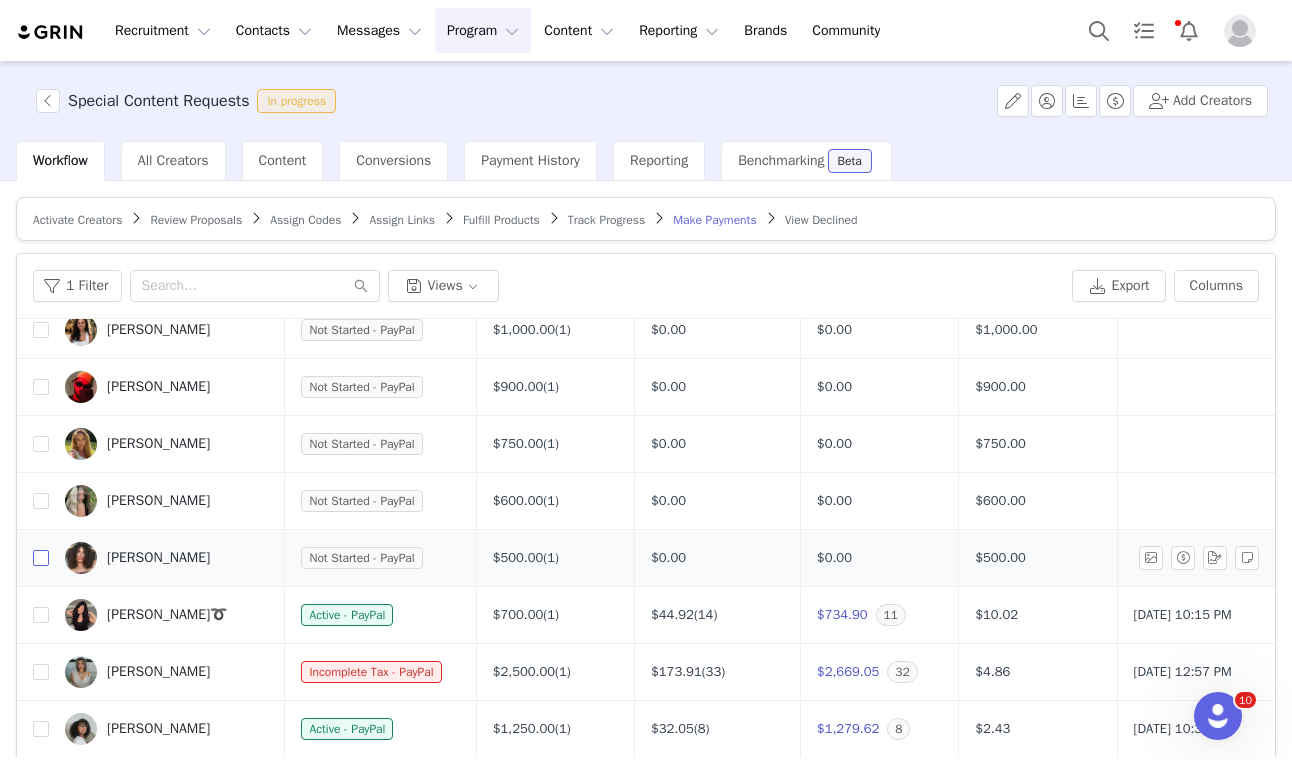 click at bounding box center (41, 558) 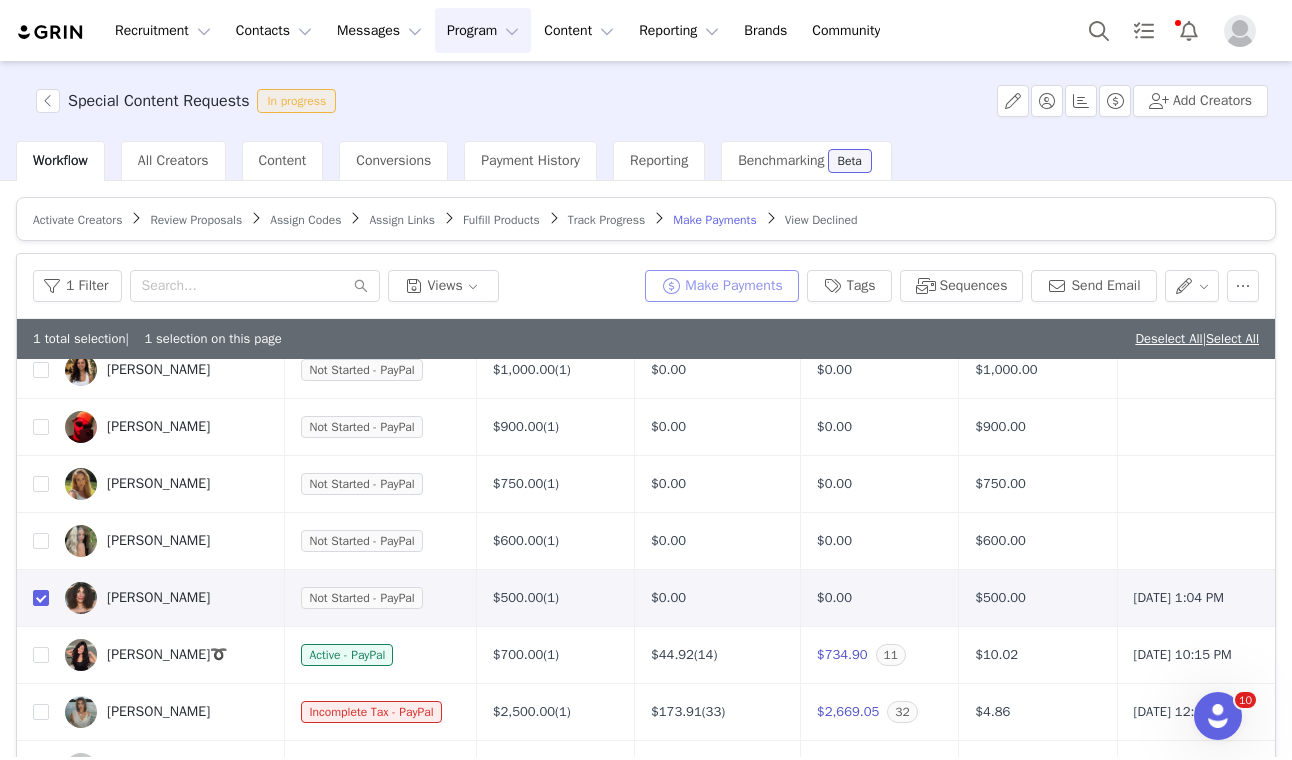 click on "Make Payments" at bounding box center (721, 286) 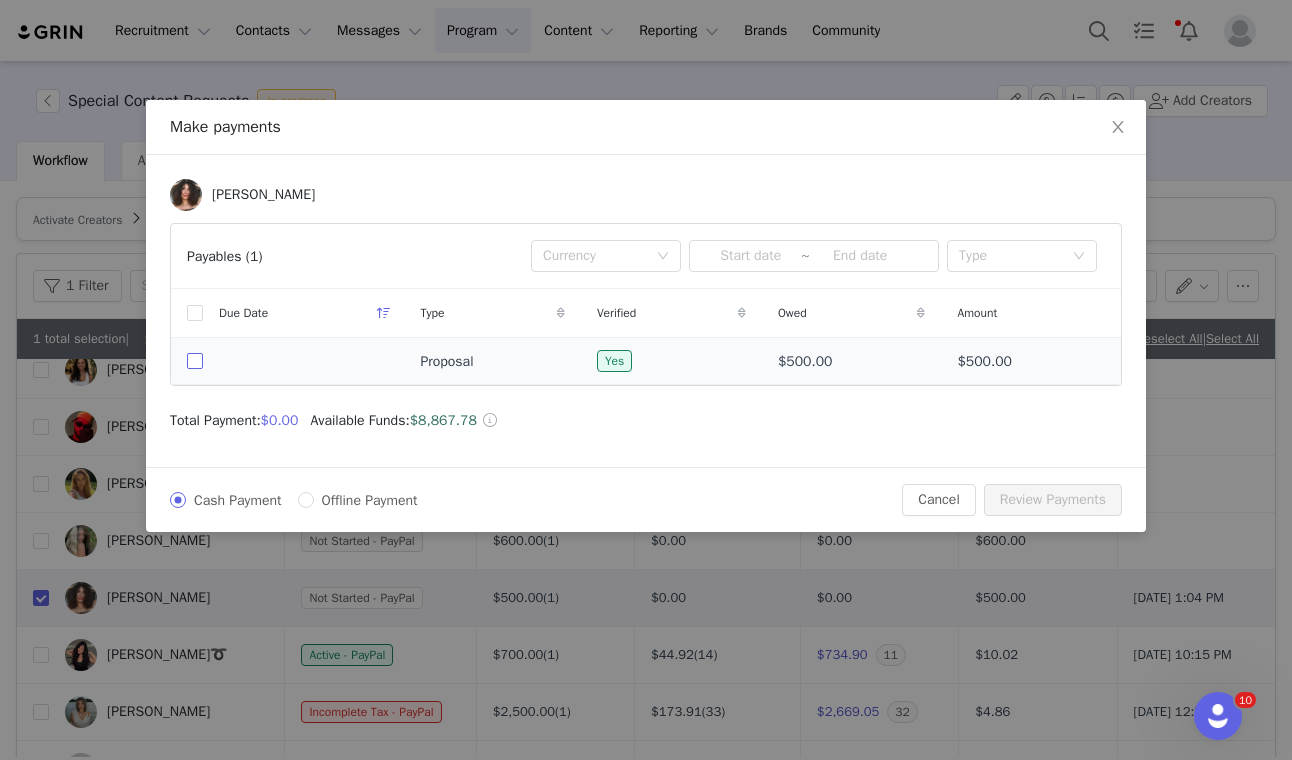 click at bounding box center (195, 361) 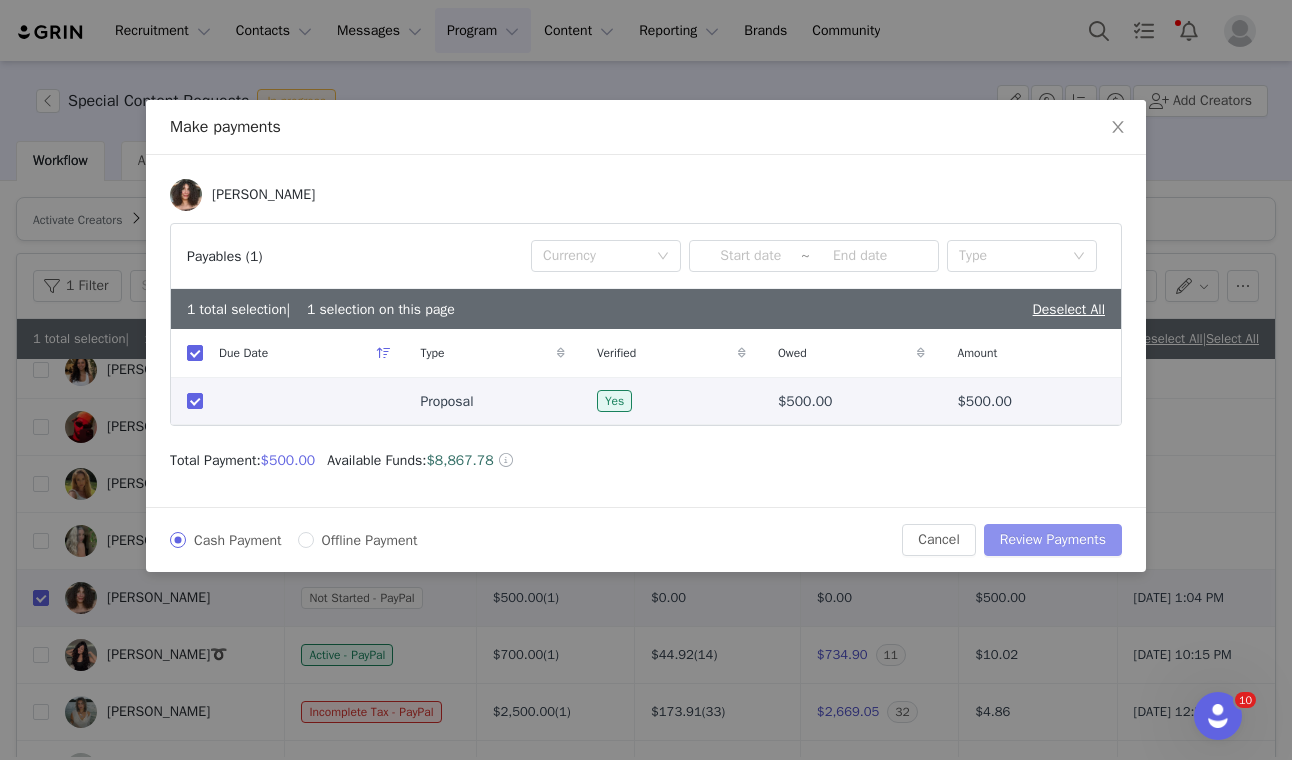 click on "Review Payments" at bounding box center (1053, 540) 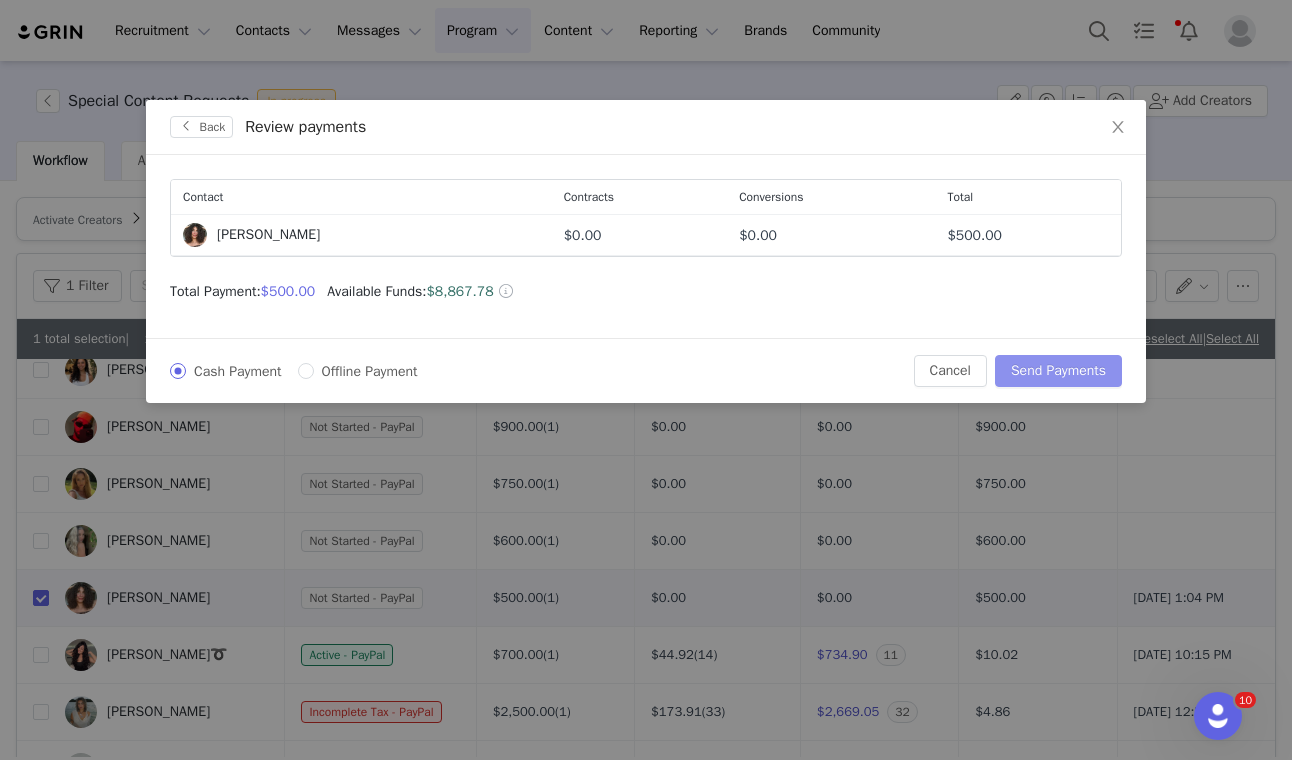 click on "Send Payments" at bounding box center [1058, 371] 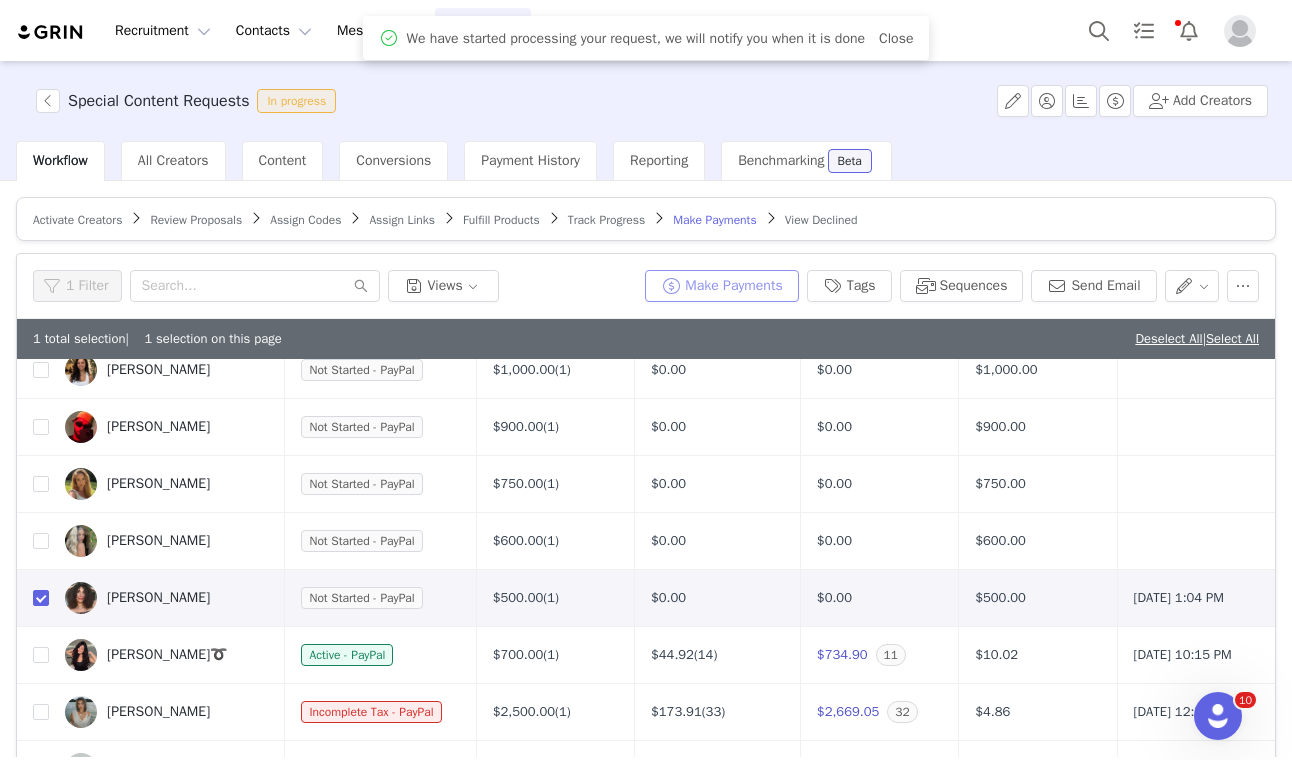 scroll, scrollTop: 0, scrollLeft: 0, axis: both 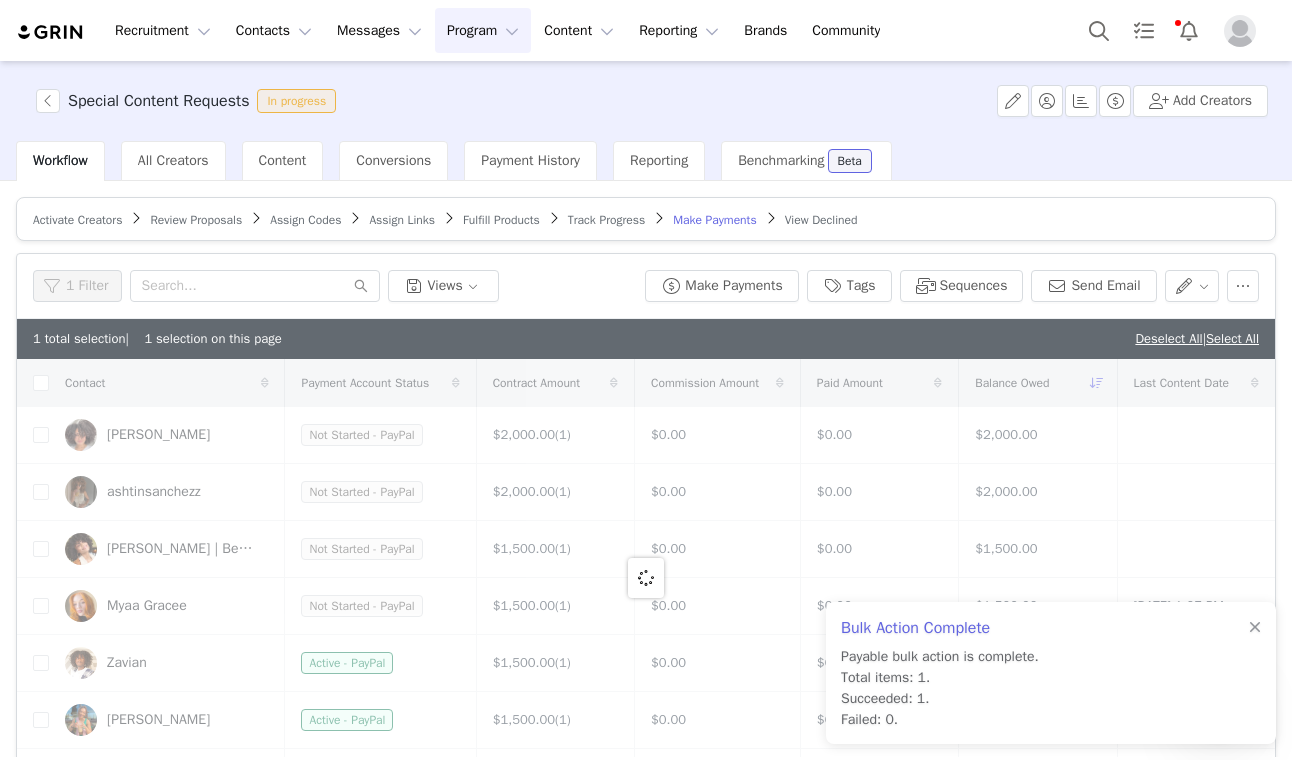 checkbox on "false" 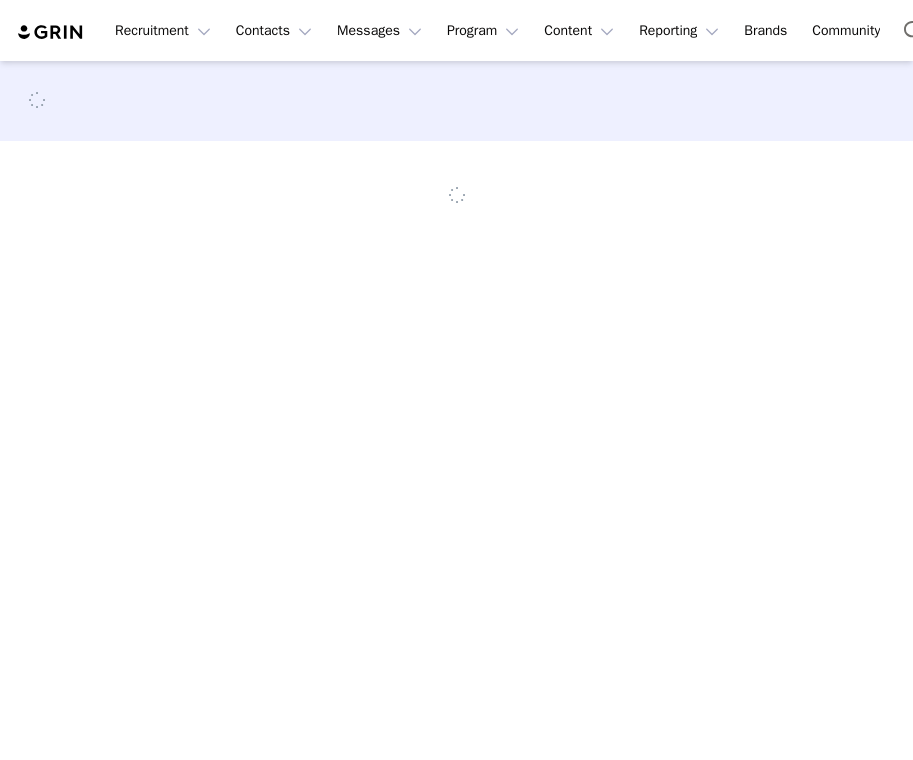 scroll, scrollTop: 0, scrollLeft: 0, axis: both 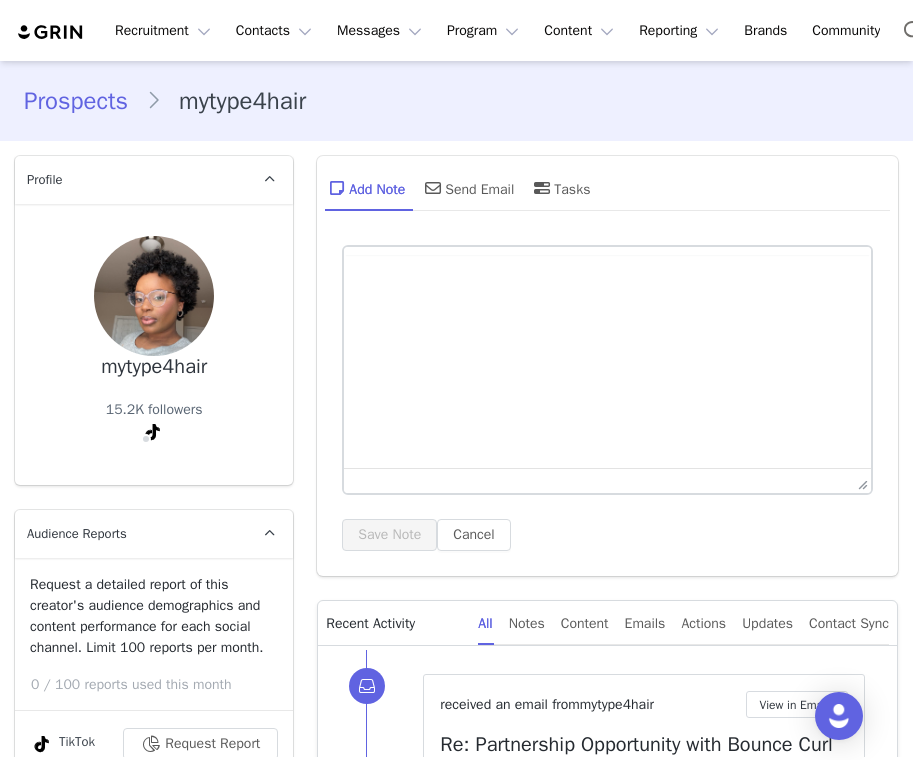 type on "+1 (United States)" 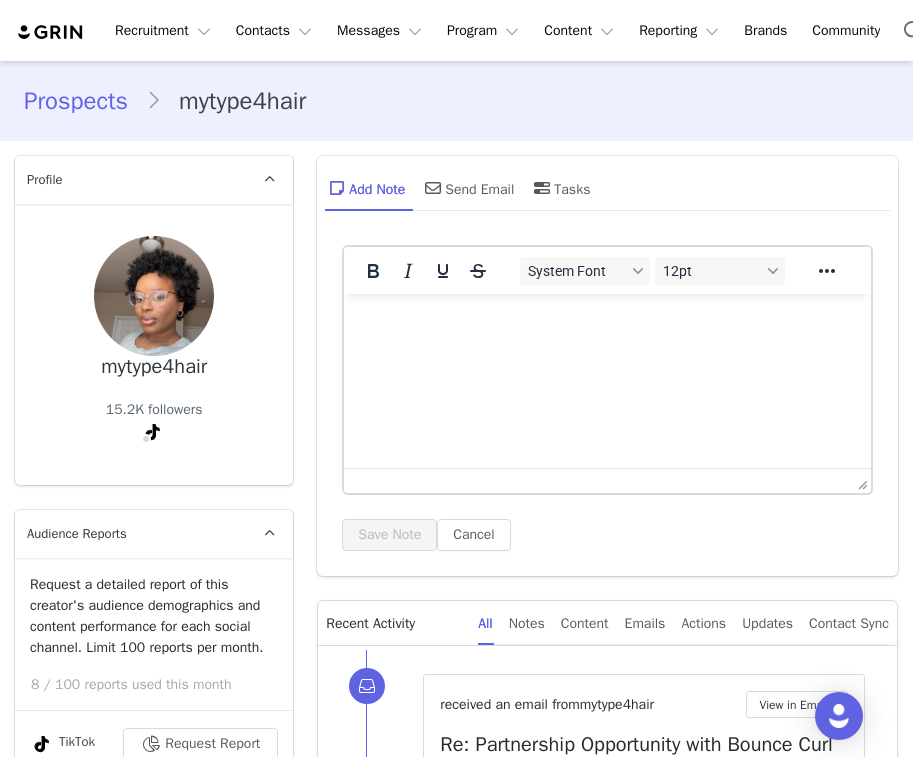 scroll, scrollTop: 0, scrollLeft: 0, axis: both 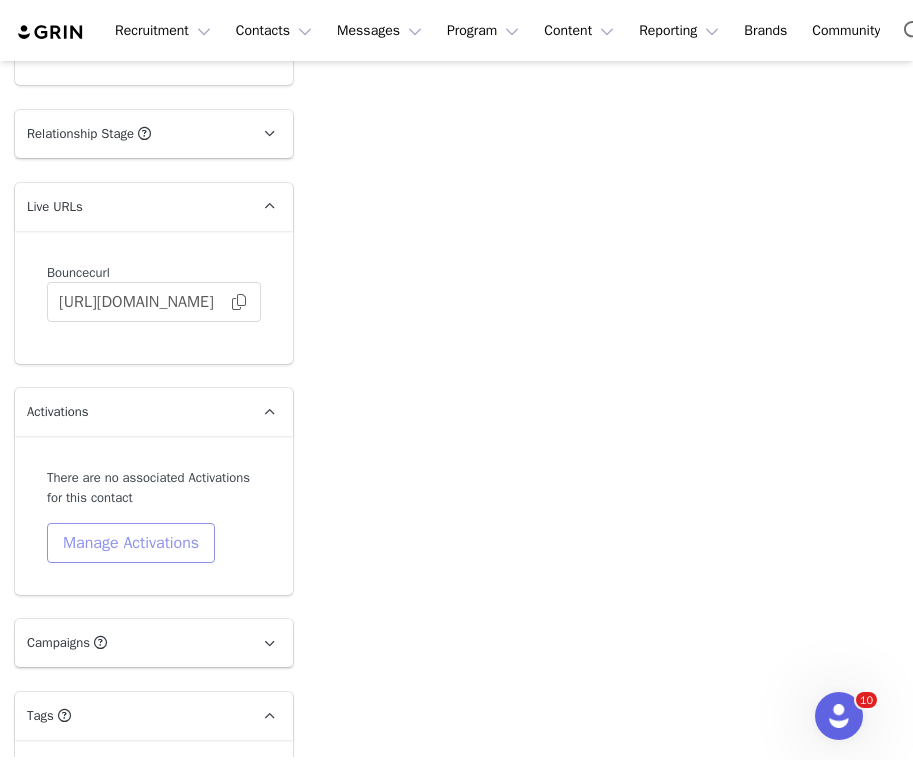 click on "Manage Activations" at bounding box center [131, 543] 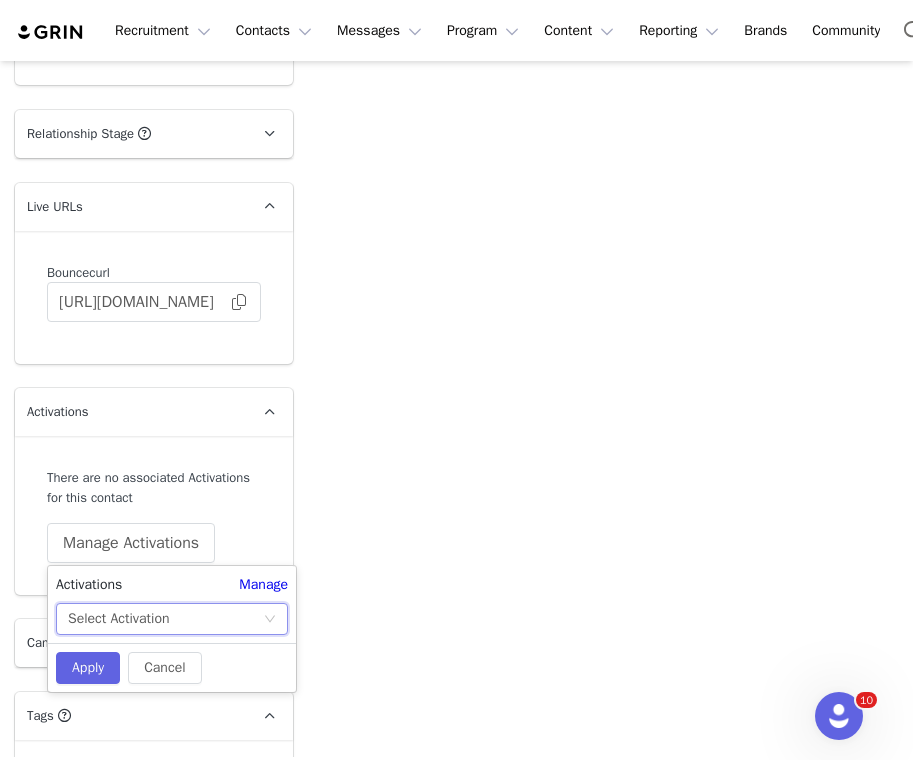 click on "Select Activation" at bounding box center [118, 619] 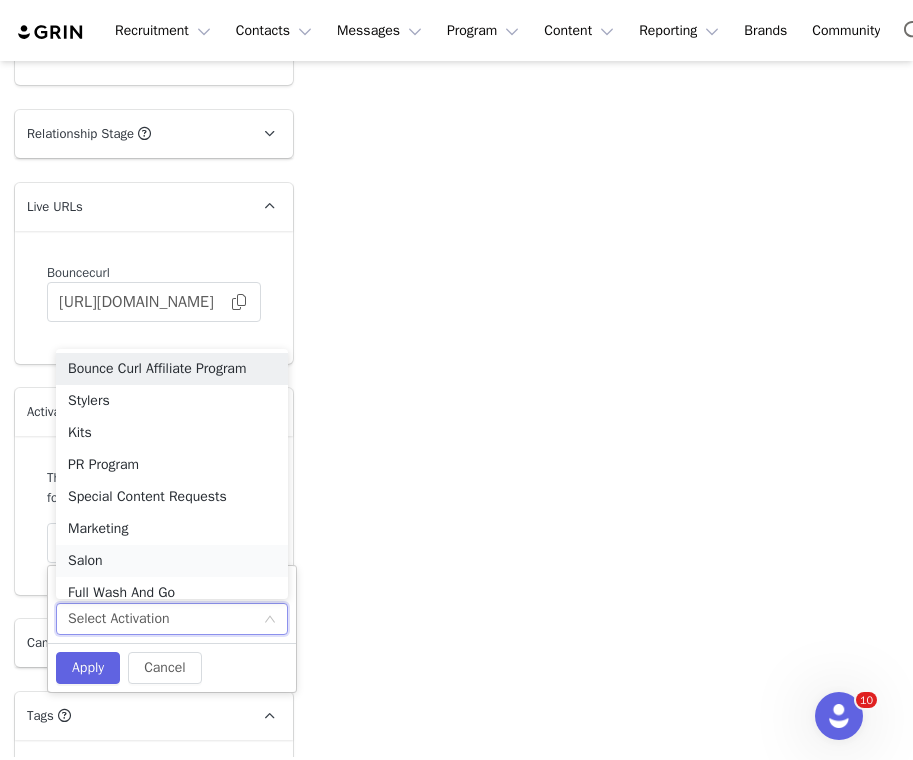 scroll, scrollTop: 10, scrollLeft: 0, axis: vertical 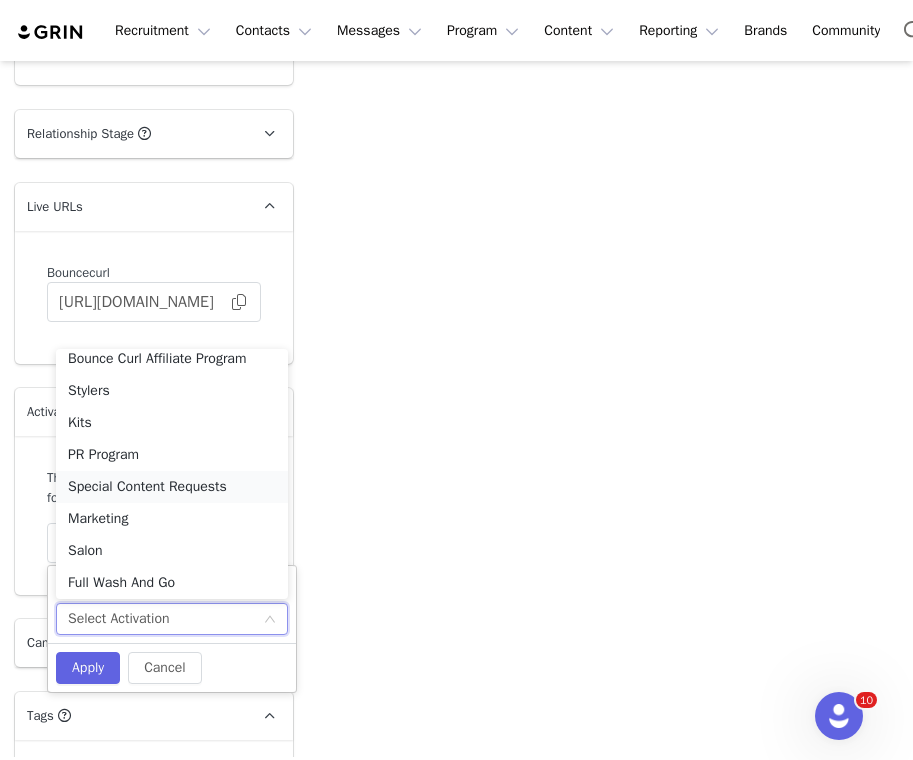 click on "Special Content Requests" at bounding box center (172, 487) 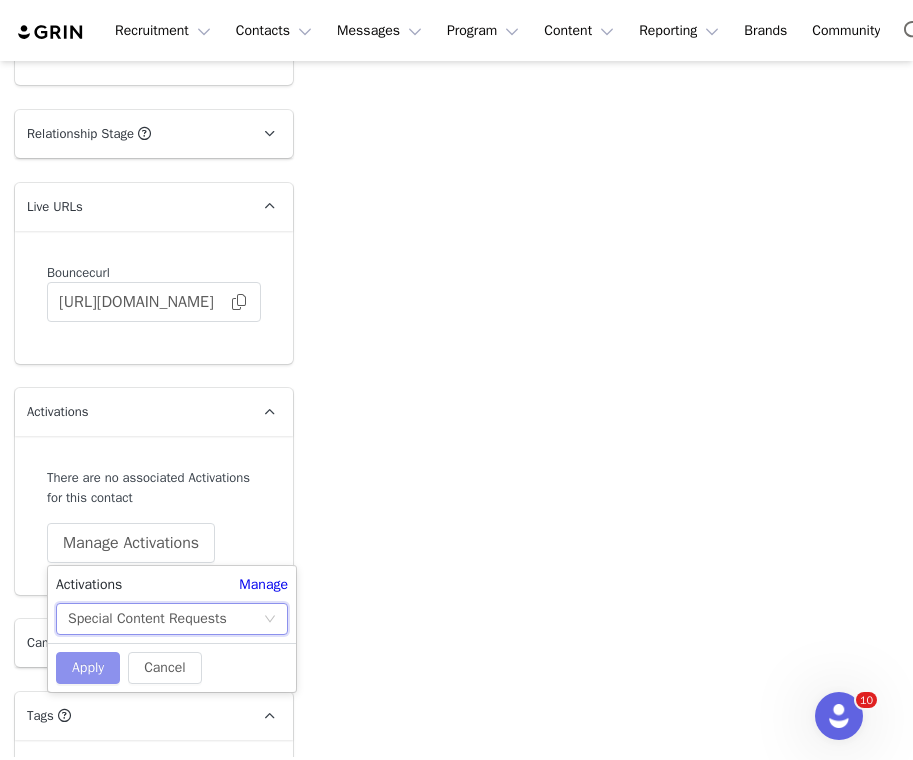 click on "Apply" at bounding box center [88, 668] 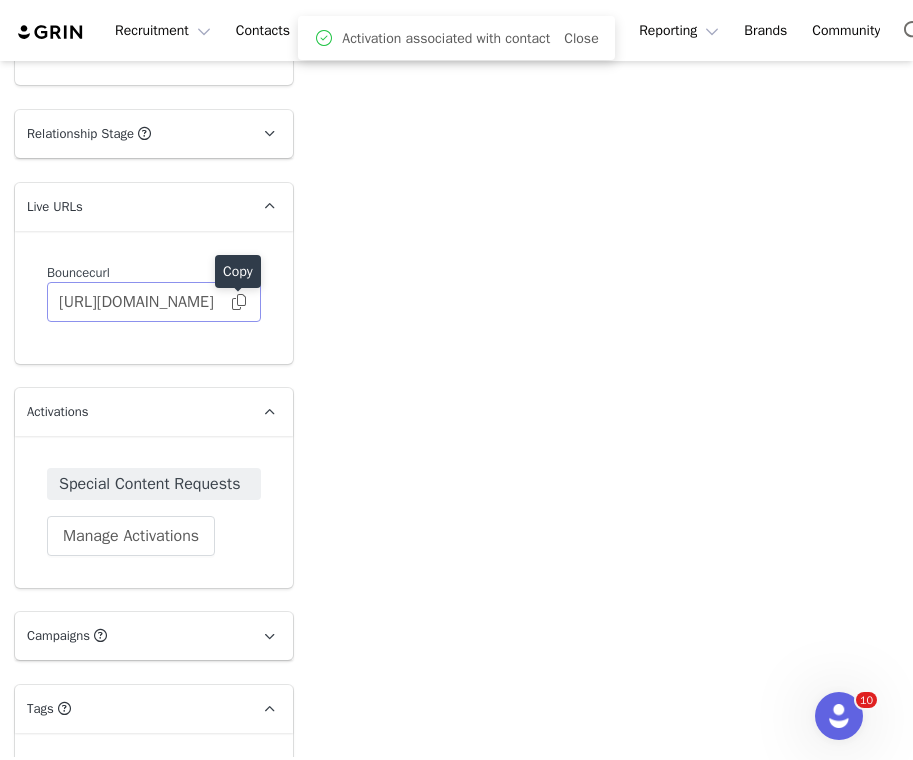 click at bounding box center (239, 302) 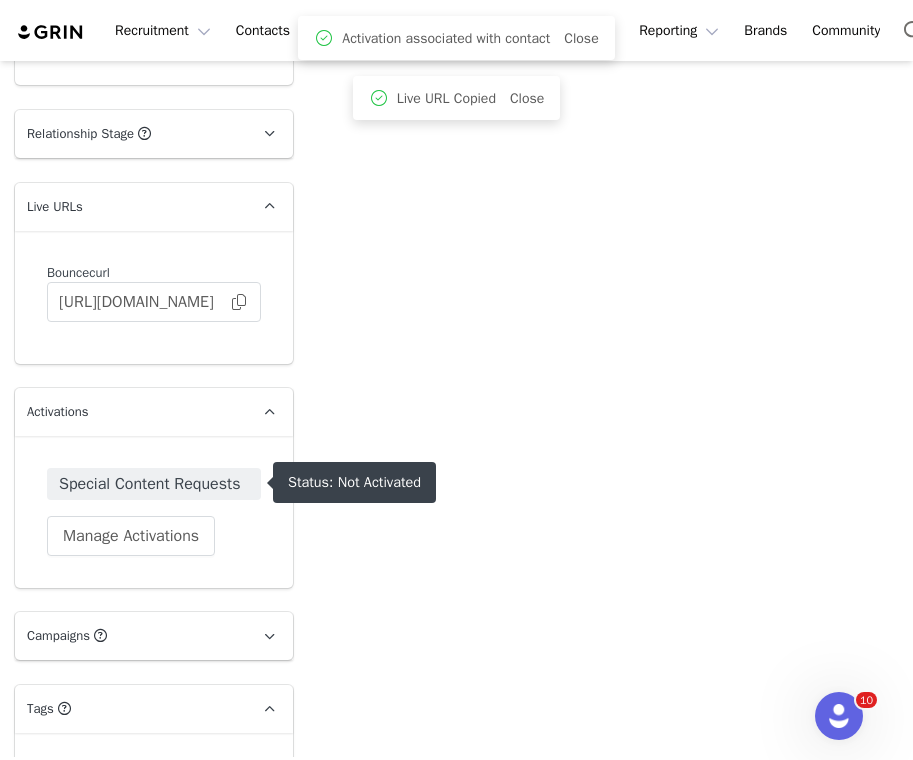 click on "Special Content Requests" at bounding box center [154, 484] 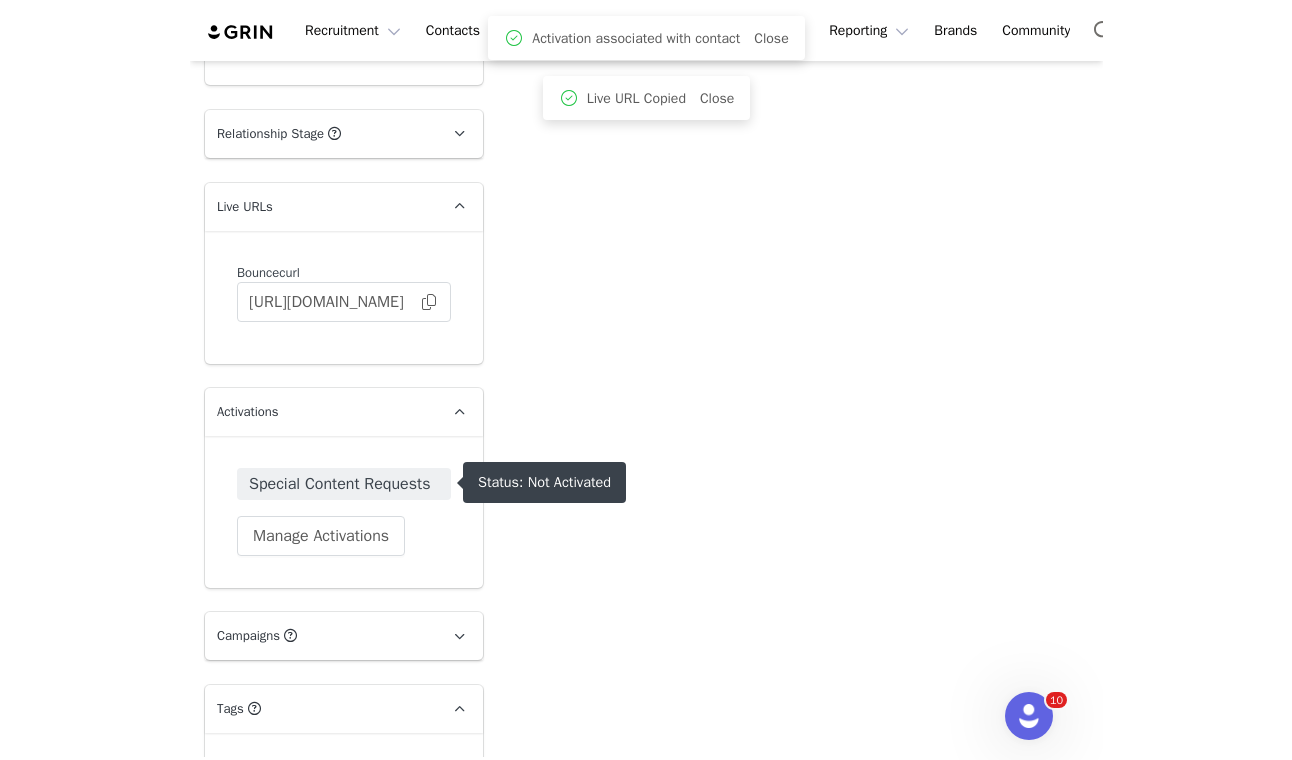 scroll, scrollTop: 0, scrollLeft: 0, axis: both 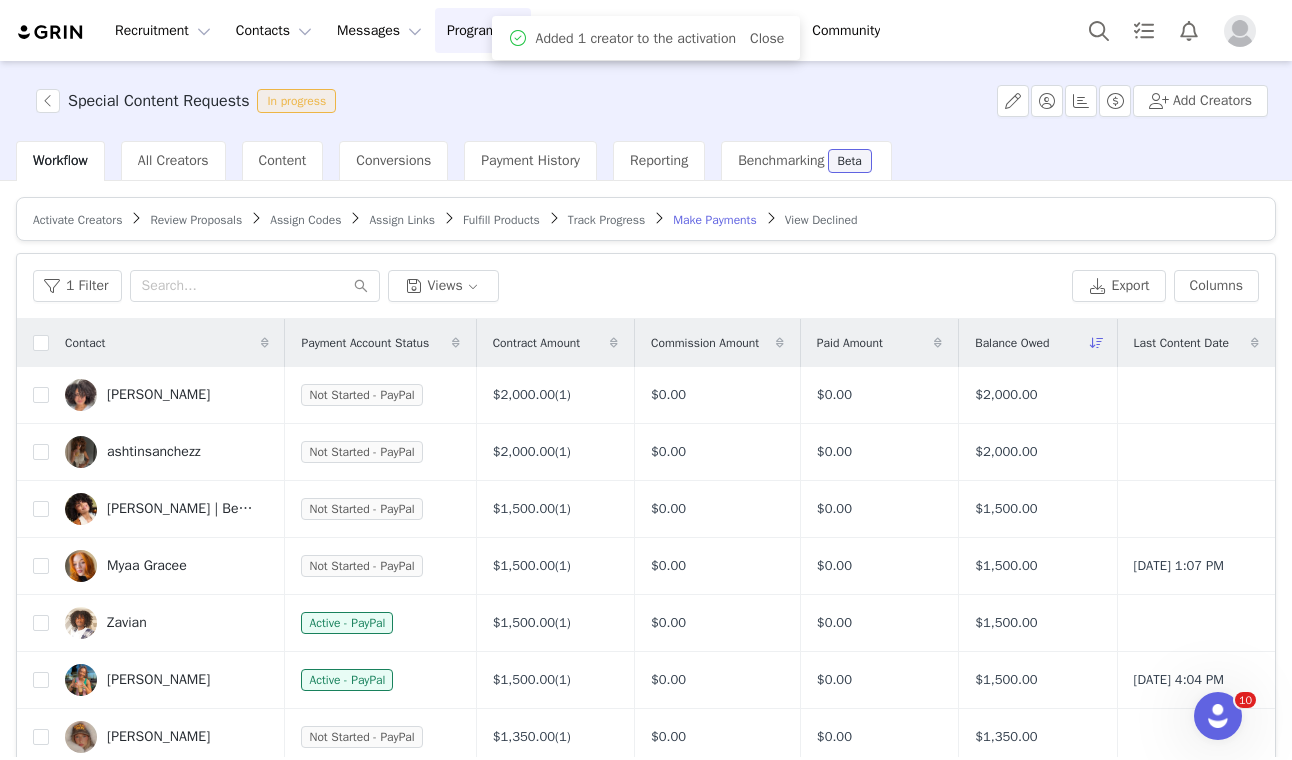 click on "Activate Creators Review Proposals Assign Codes Assign Links Fulfill Products Track Progress Make Payments View Declined" at bounding box center [646, 219] 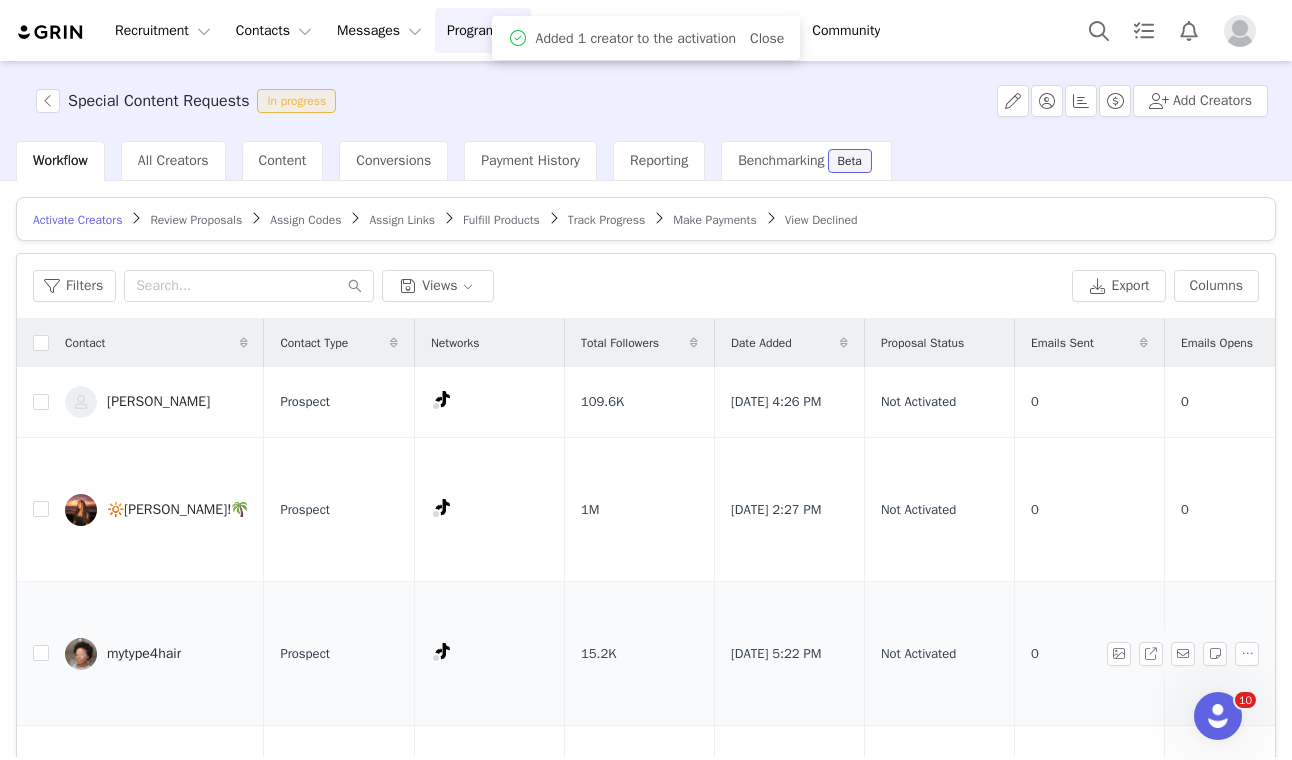scroll, scrollTop: 69, scrollLeft: 0, axis: vertical 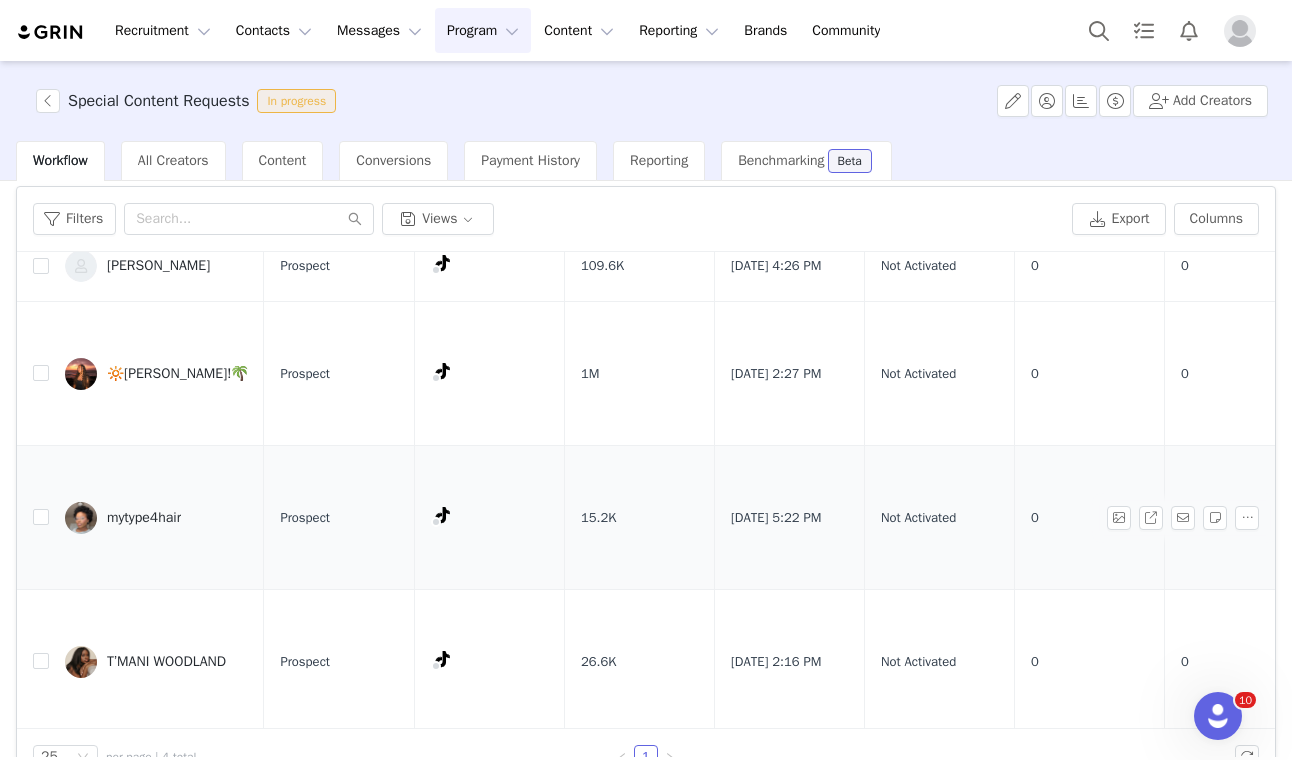 click on "mytype4hair" at bounding box center (144, 518) 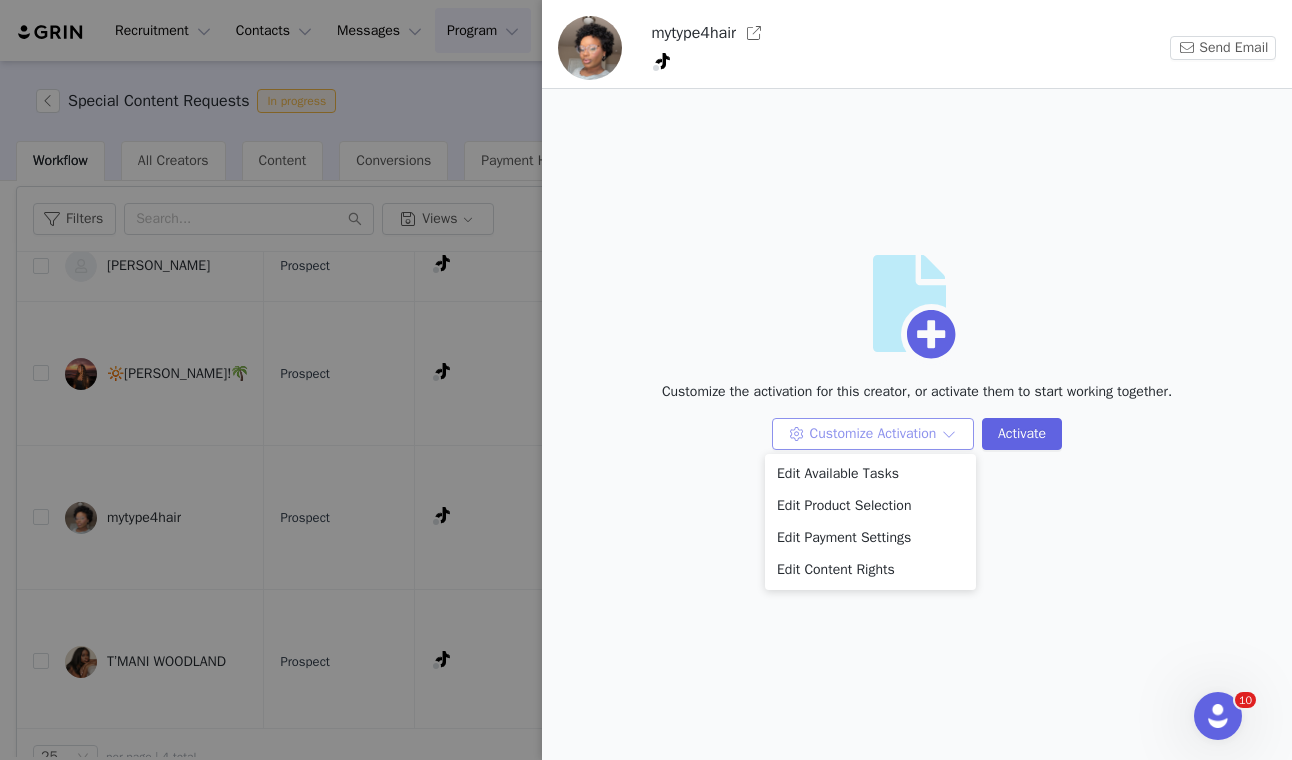 click on "Customize Activation" at bounding box center [873, 434] 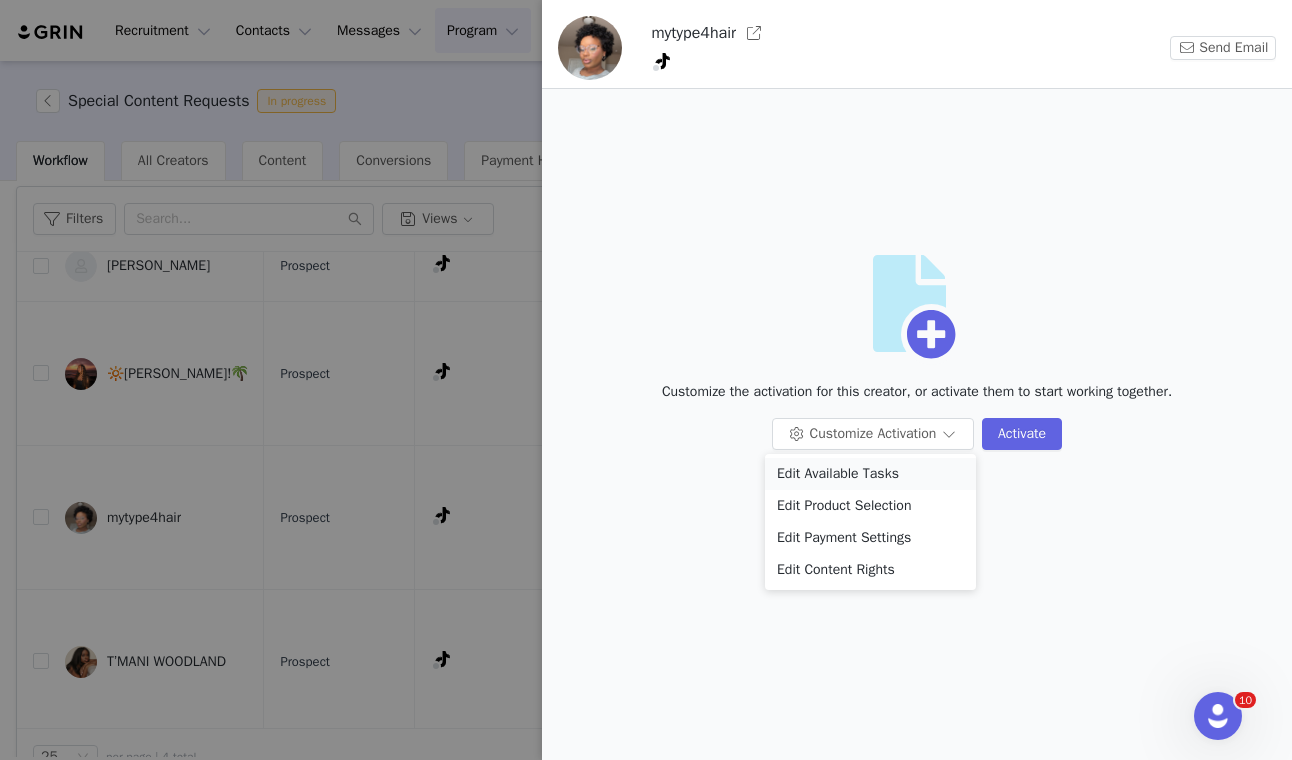 click on "Edit Available Tasks" at bounding box center [870, 474] 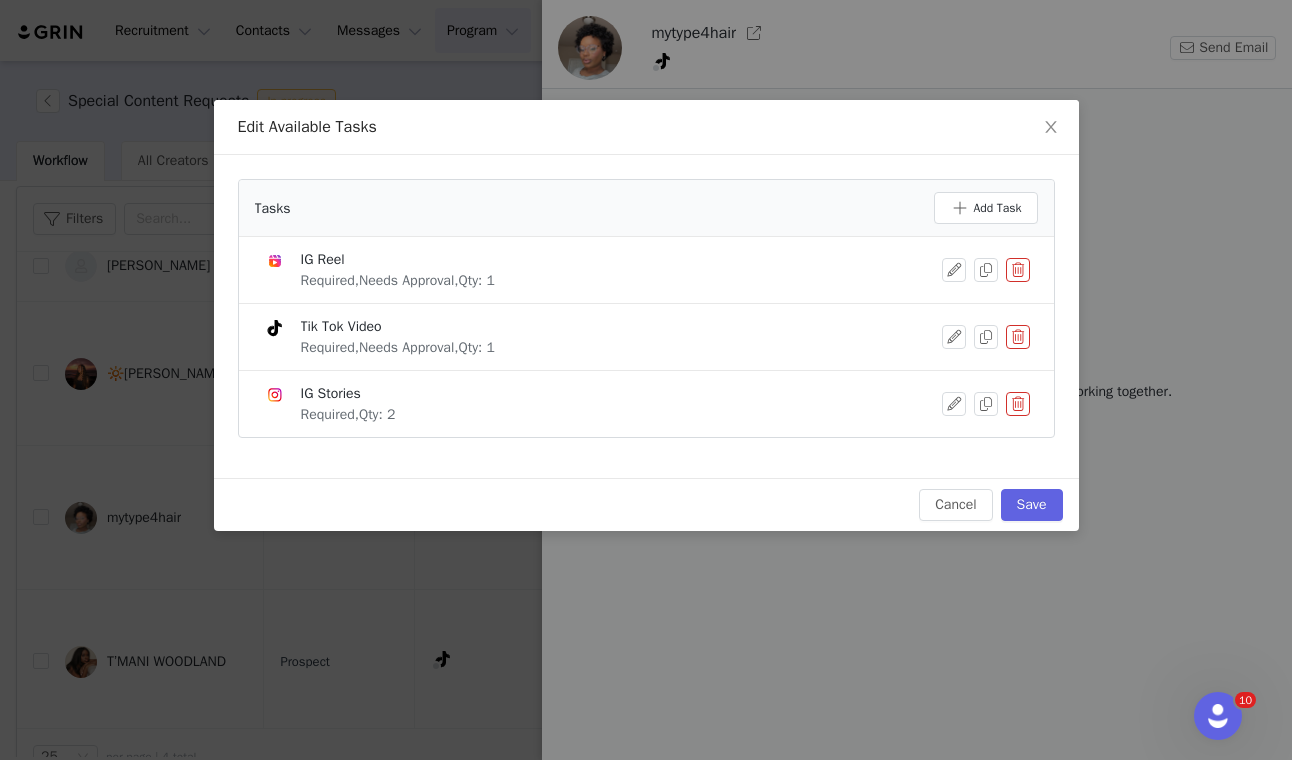 click at bounding box center (1018, 337) 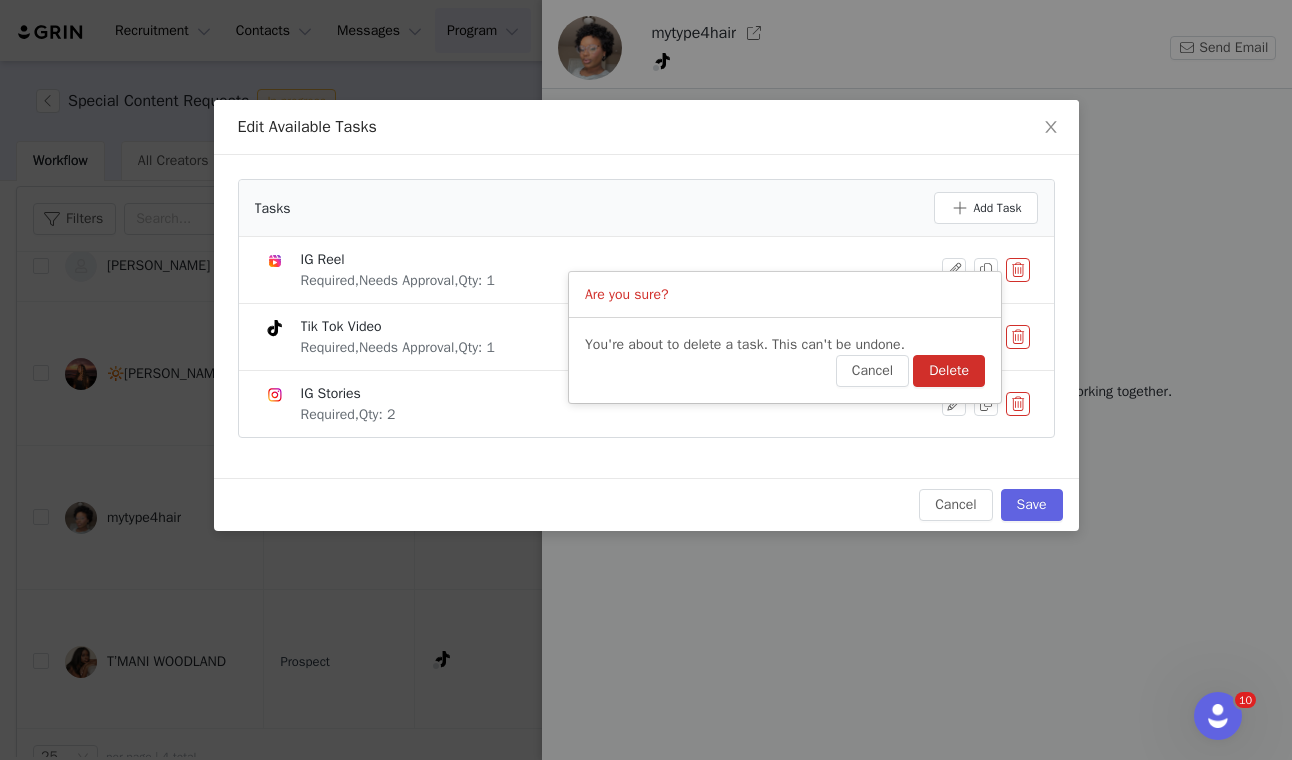 click on "Delete" at bounding box center [949, 371] 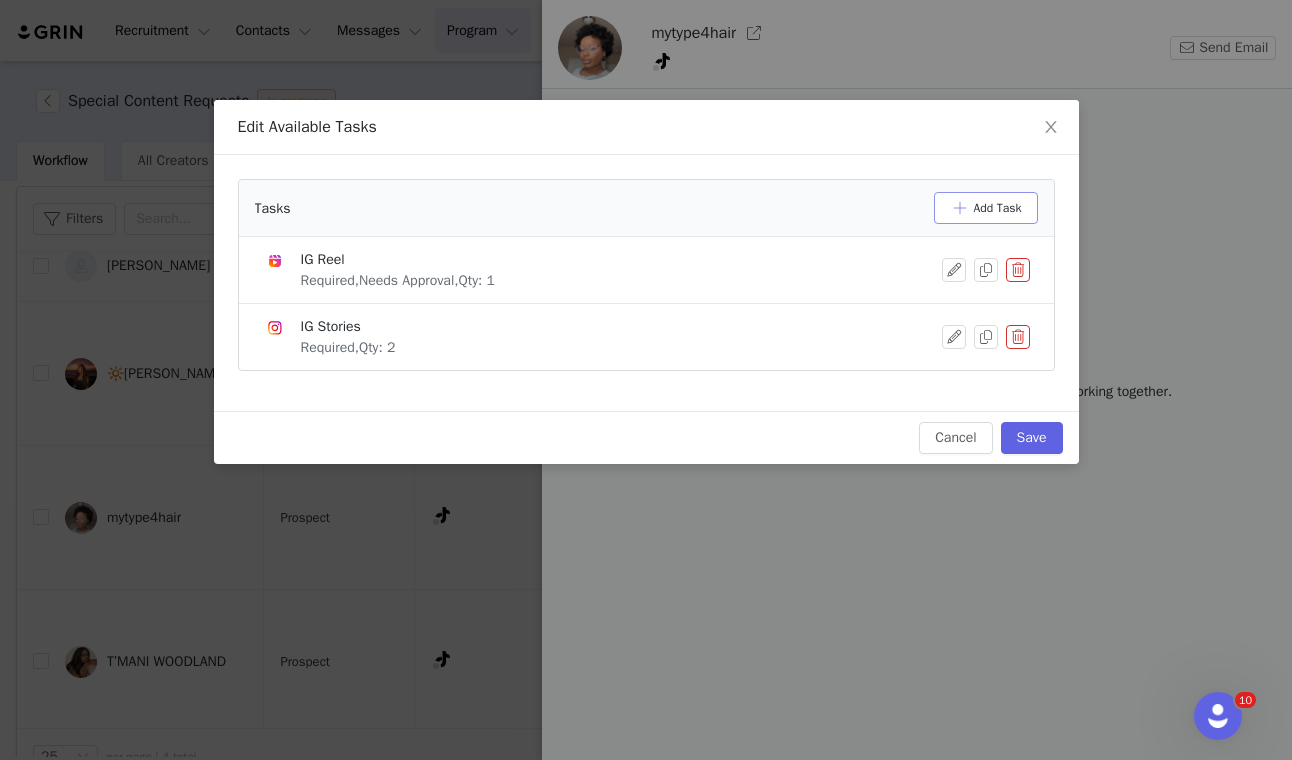 click on "Add Task" at bounding box center [986, 208] 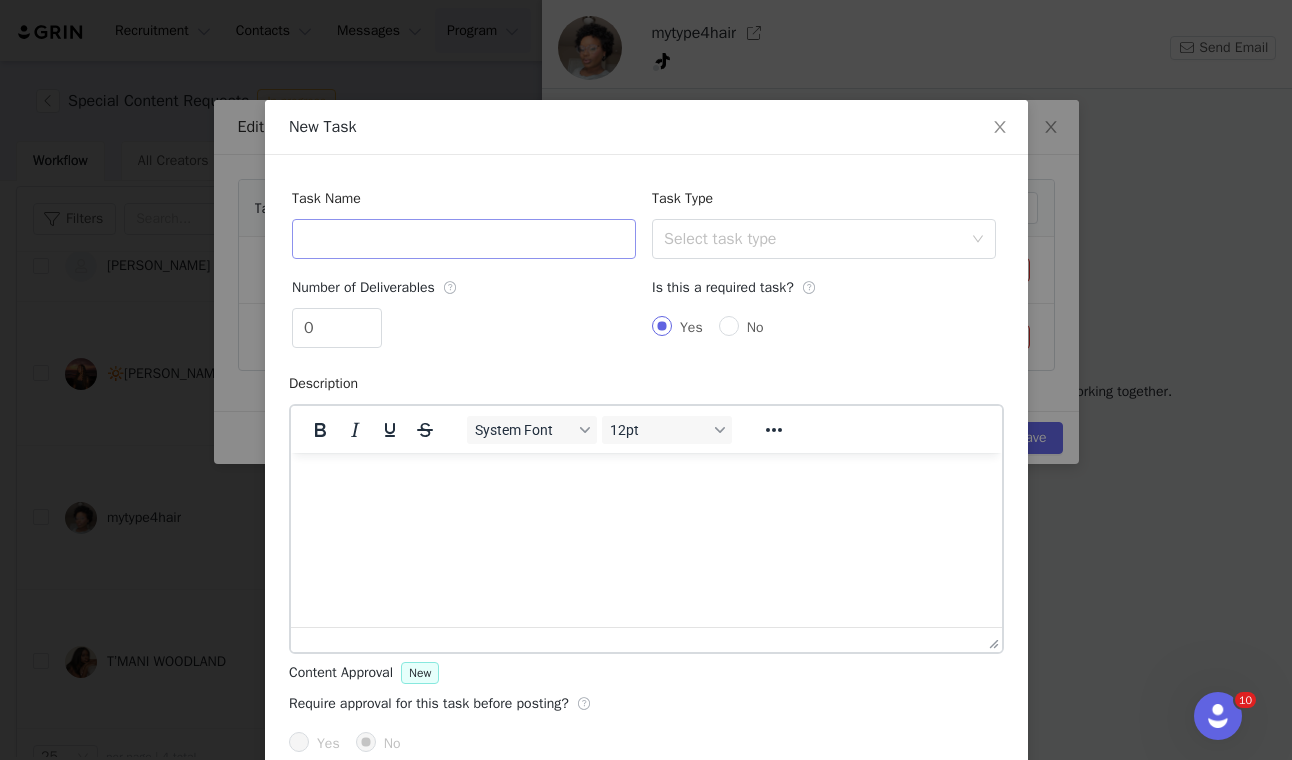 scroll, scrollTop: 0, scrollLeft: 0, axis: both 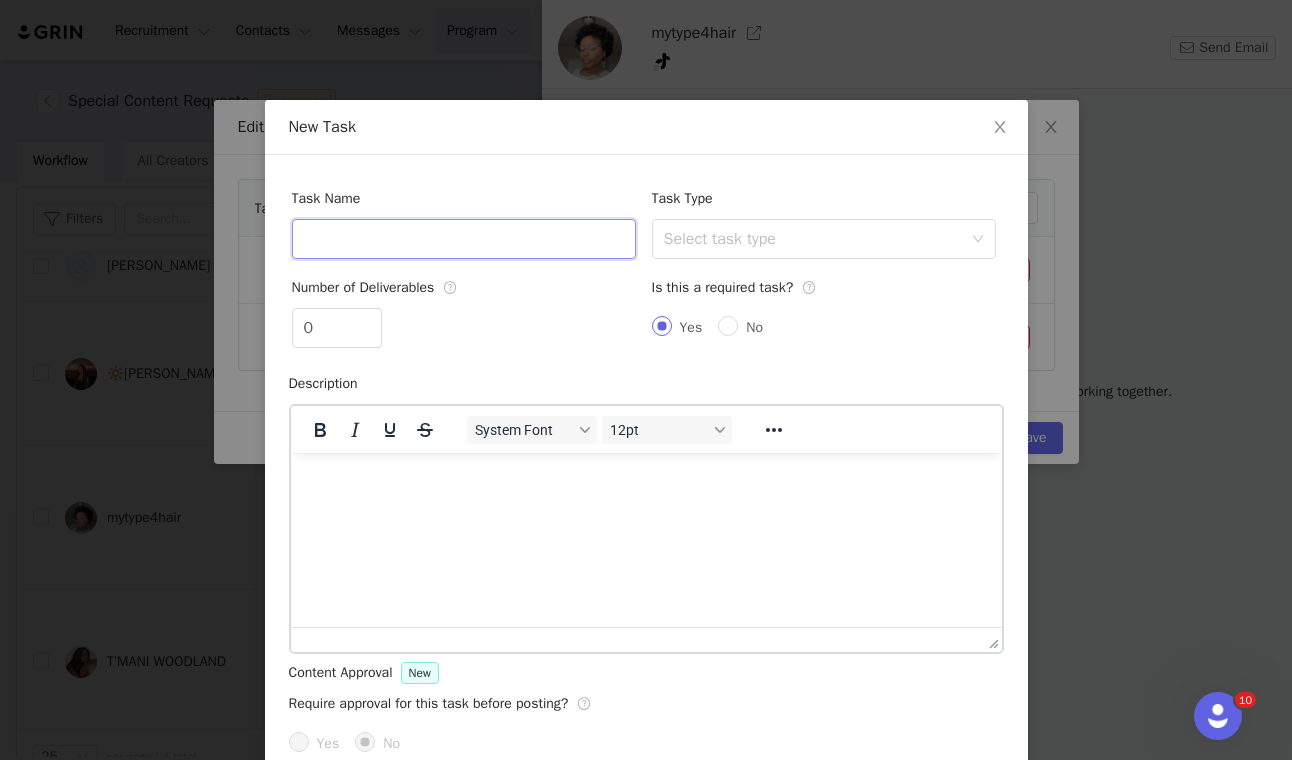 click at bounding box center (464, 239) 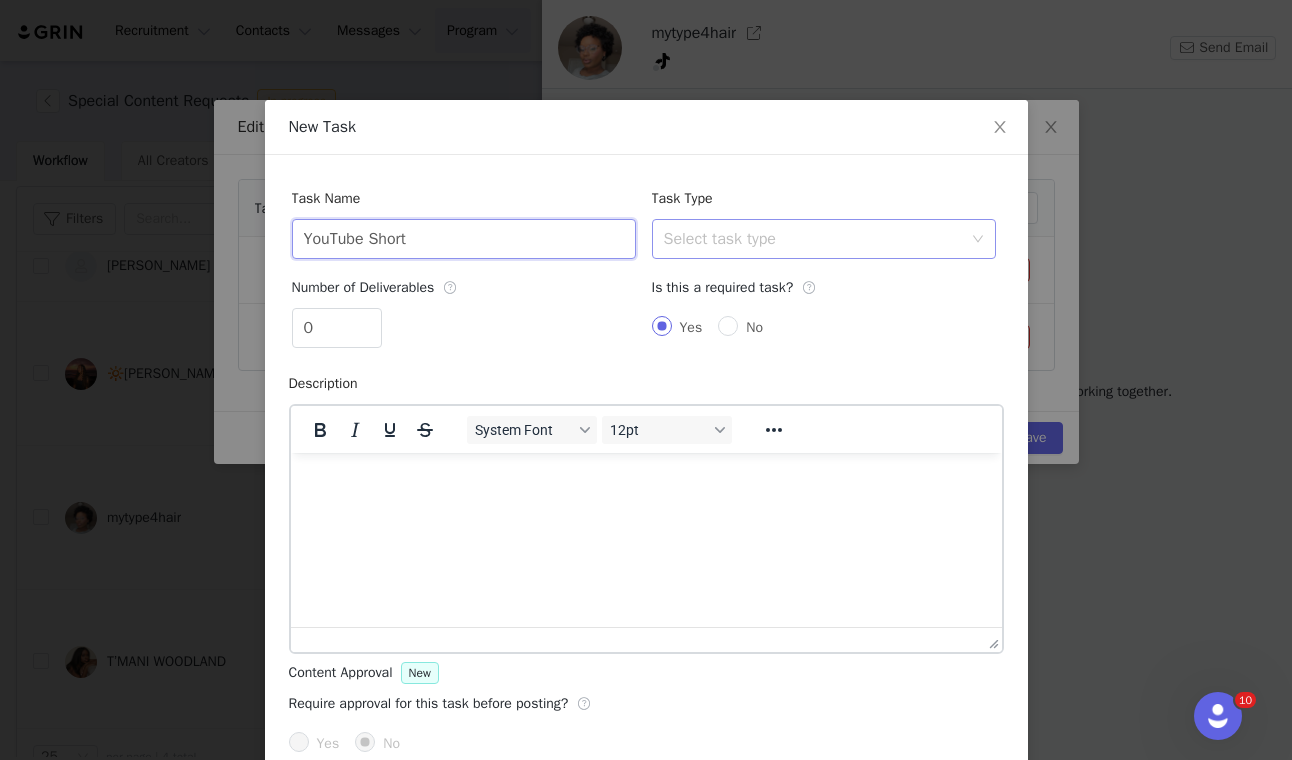 click on "Select task type" at bounding box center [813, 239] 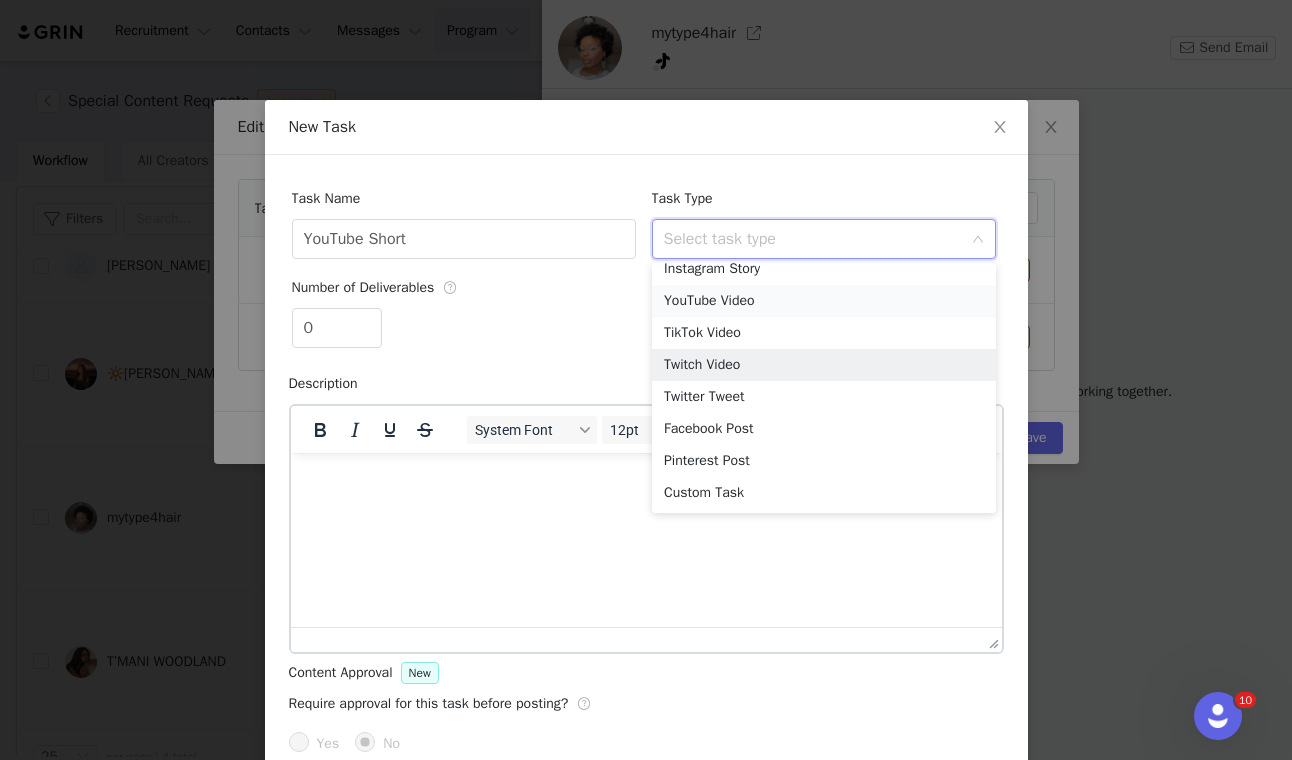 scroll, scrollTop: 61, scrollLeft: 0, axis: vertical 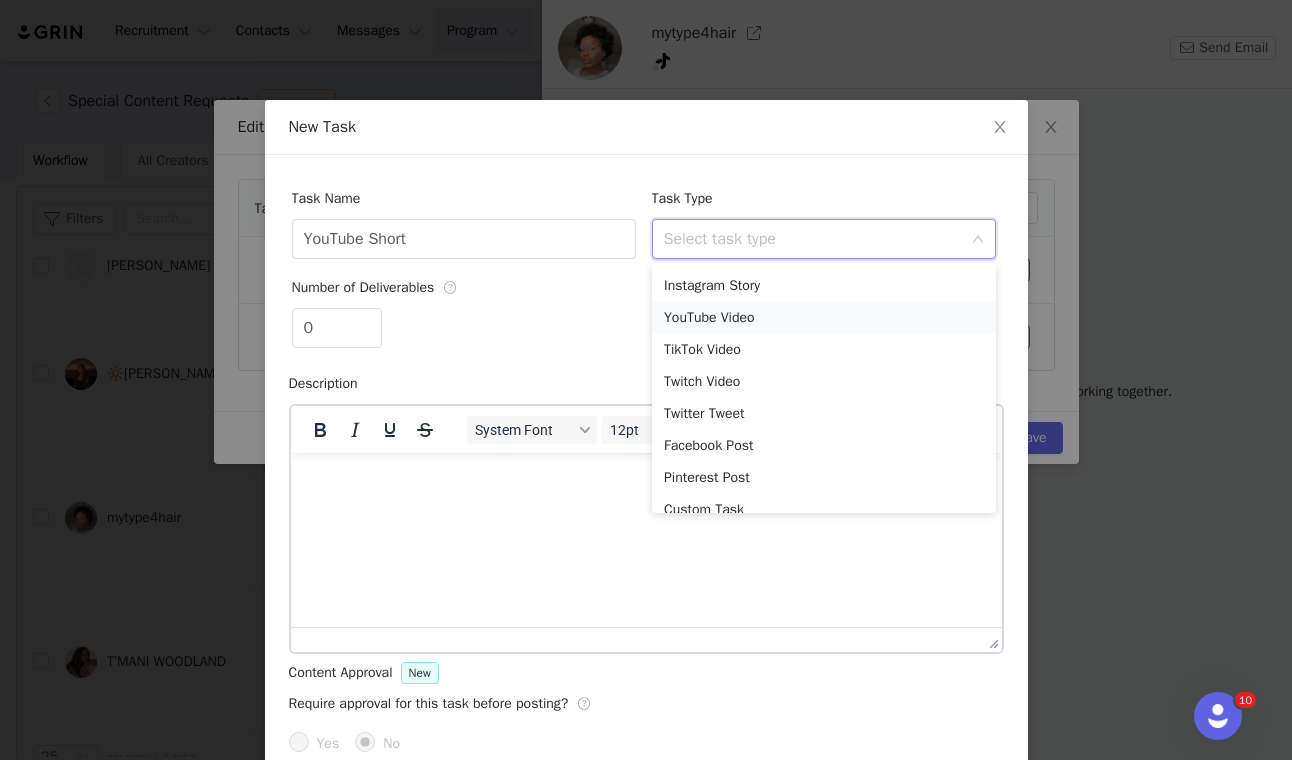 click on "YouTube Video" at bounding box center [824, 318] 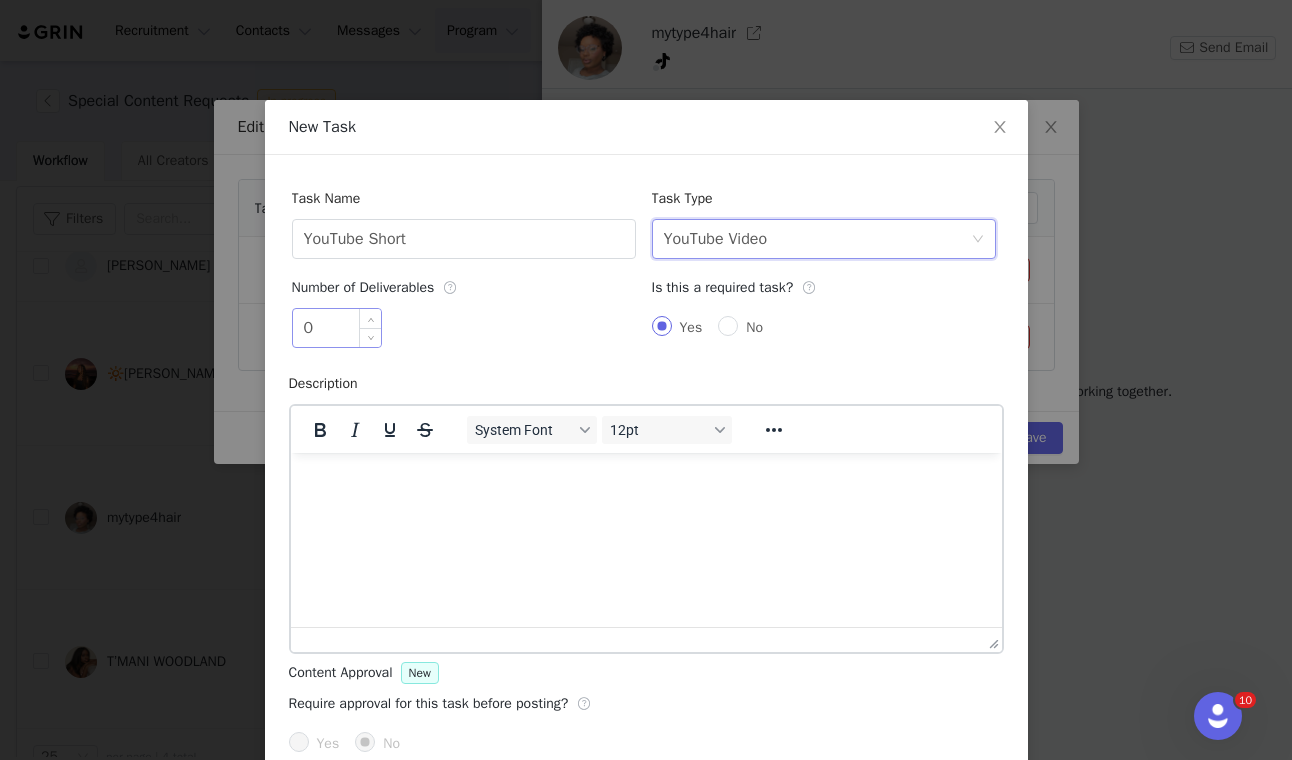click on "0" at bounding box center (337, 328) 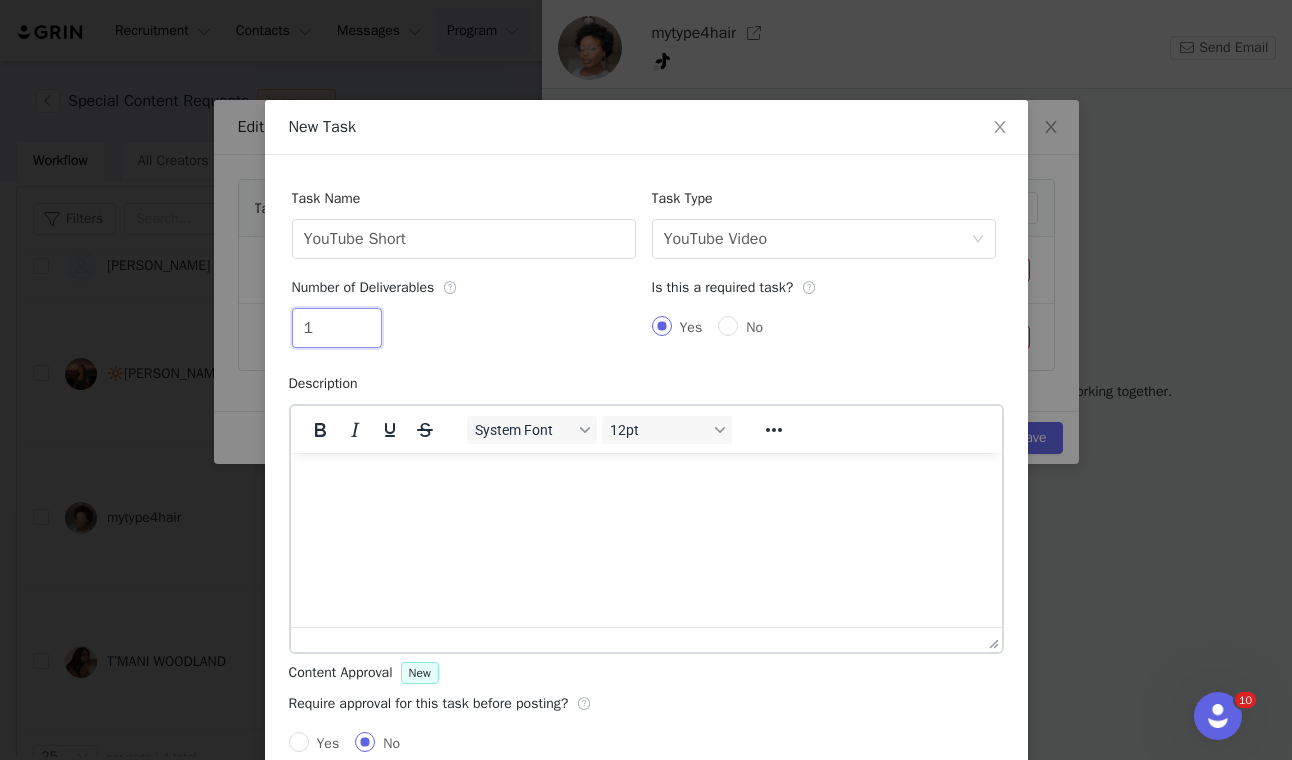 type on "1" 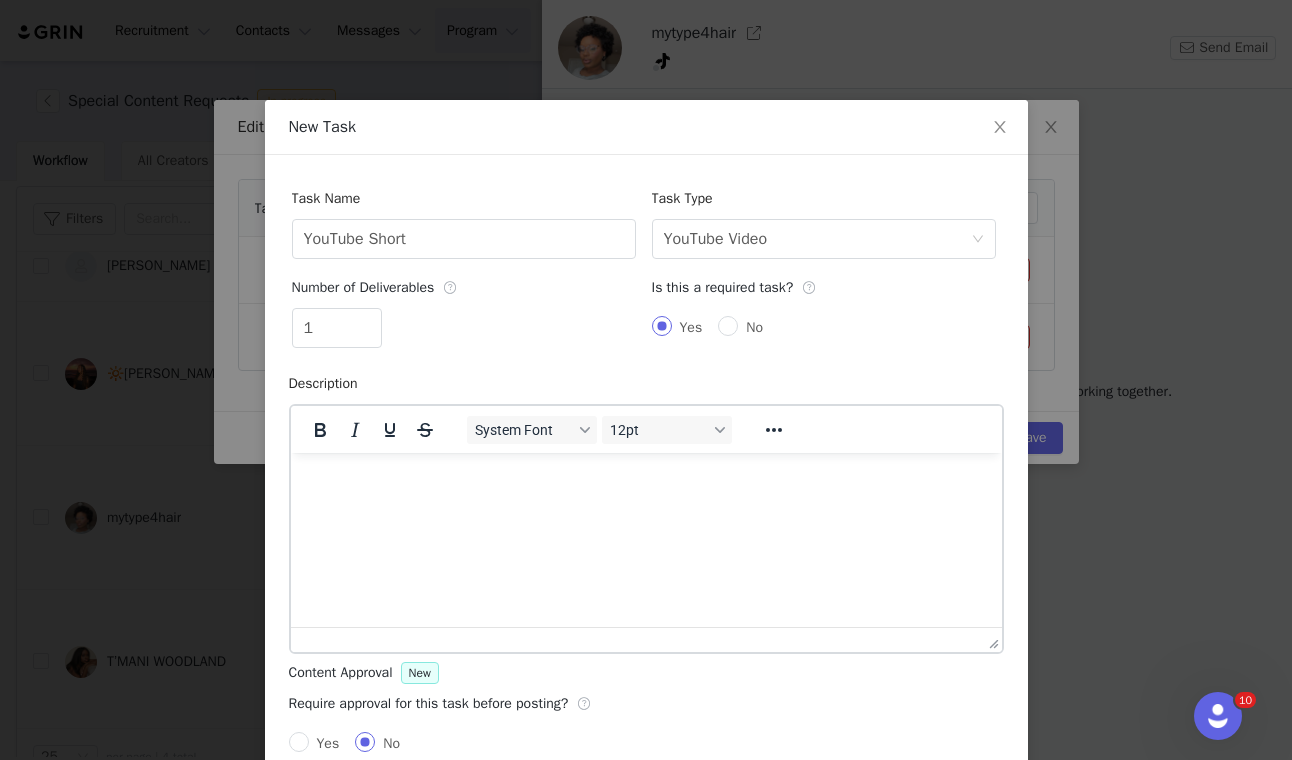 scroll, scrollTop: 114, scrollLeft: 0, axis: vertical 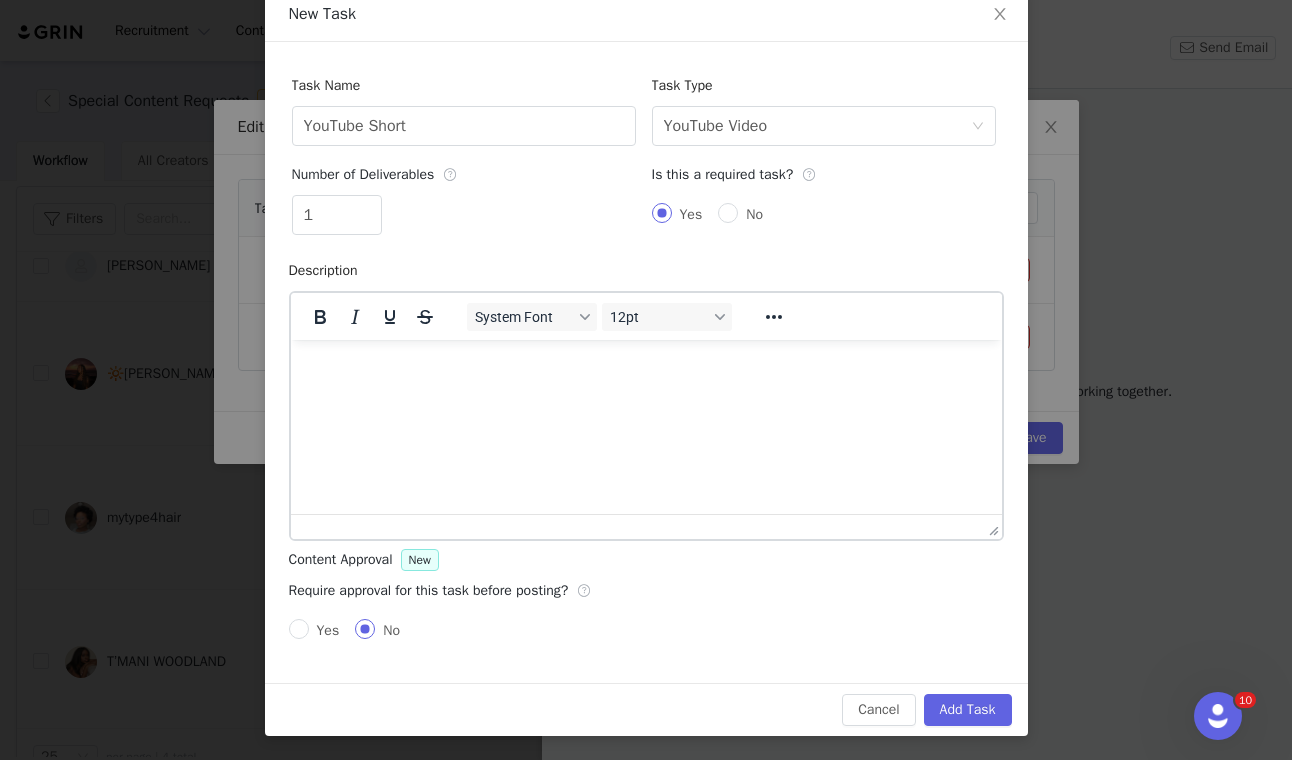 click on "Yes" at bounding box center [328, 630] 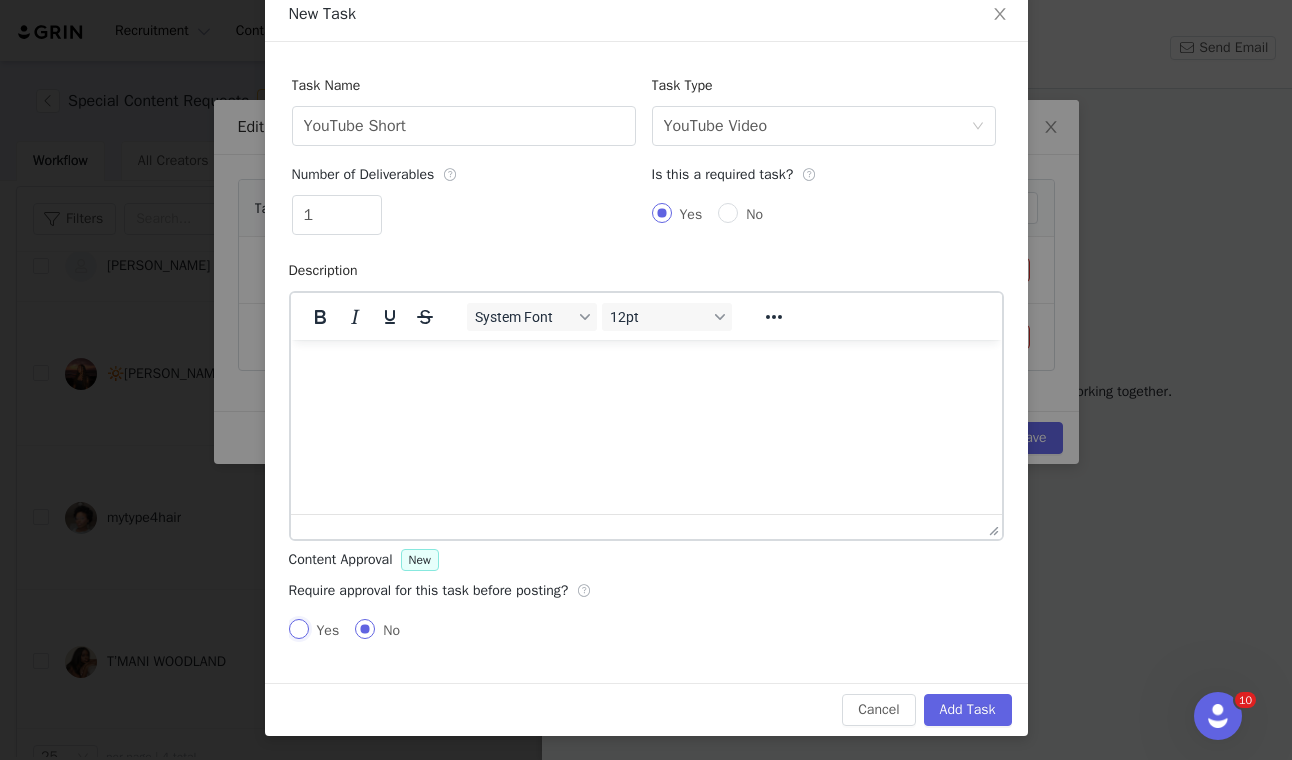 click on "Yes" at bounding box center (299, 629) 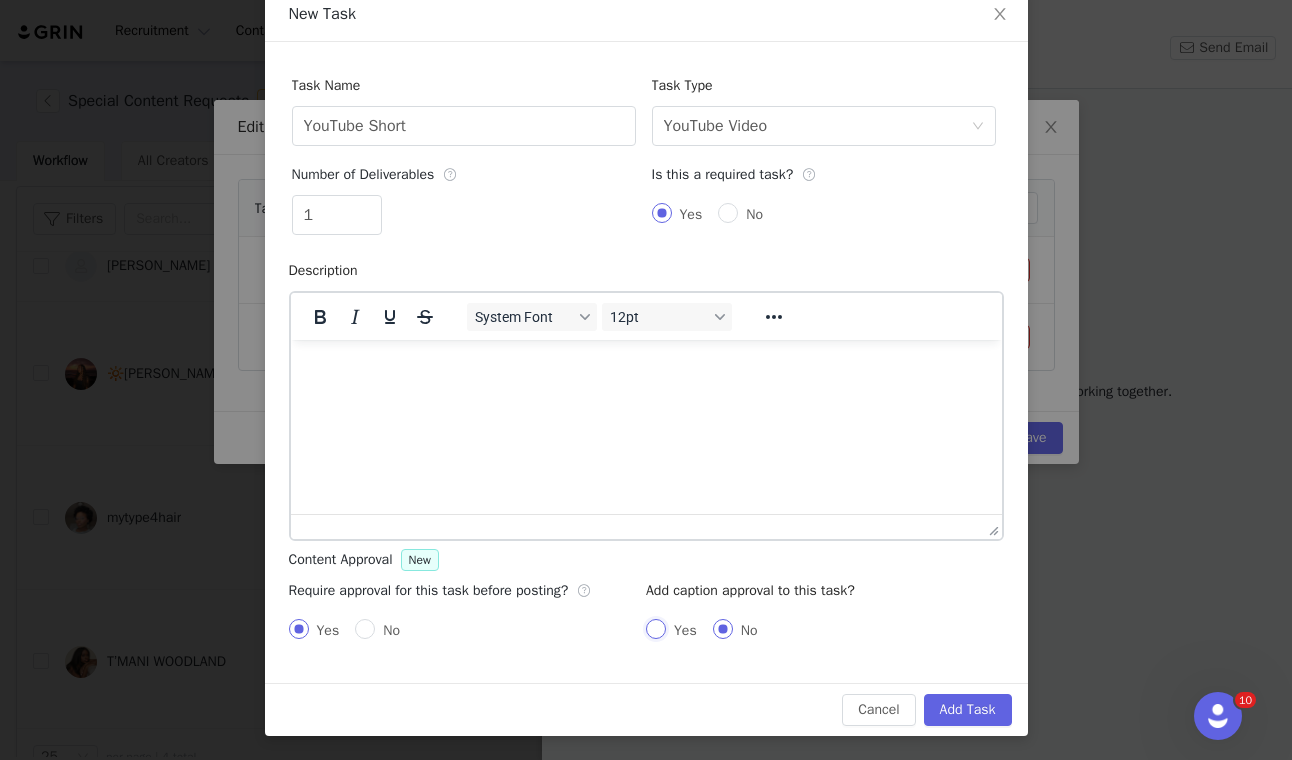 click on "Yes" at bounding box center (656, 629) 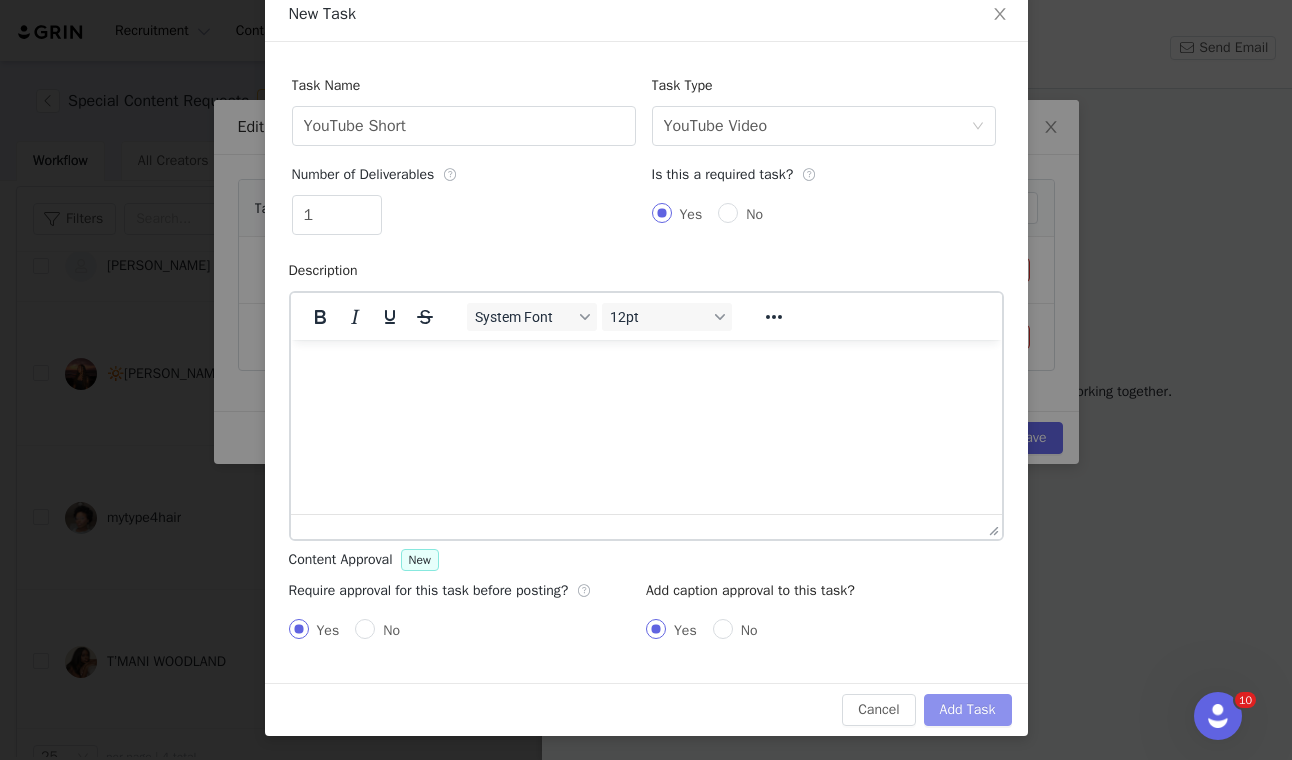 click on "Add Task" at bounding box center (968, 710) 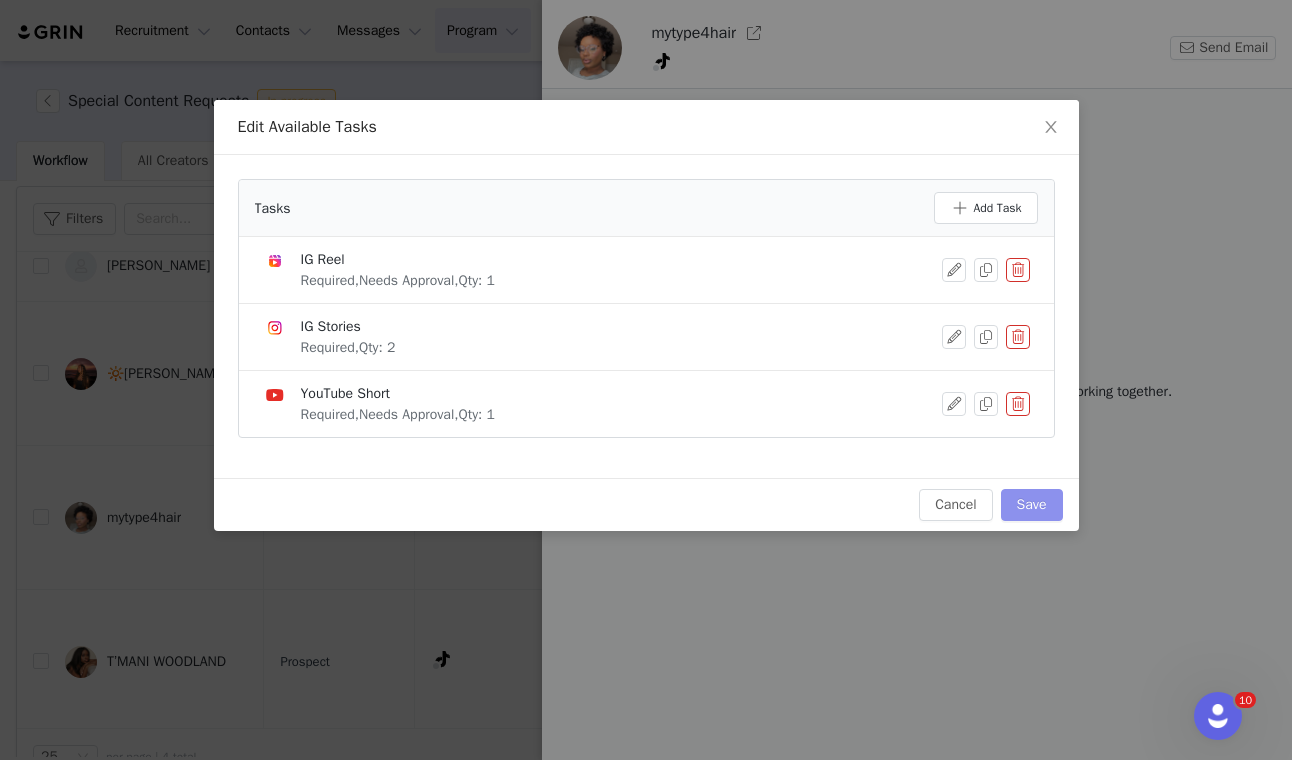 click on "Save" at bounding box center [1032, 505] 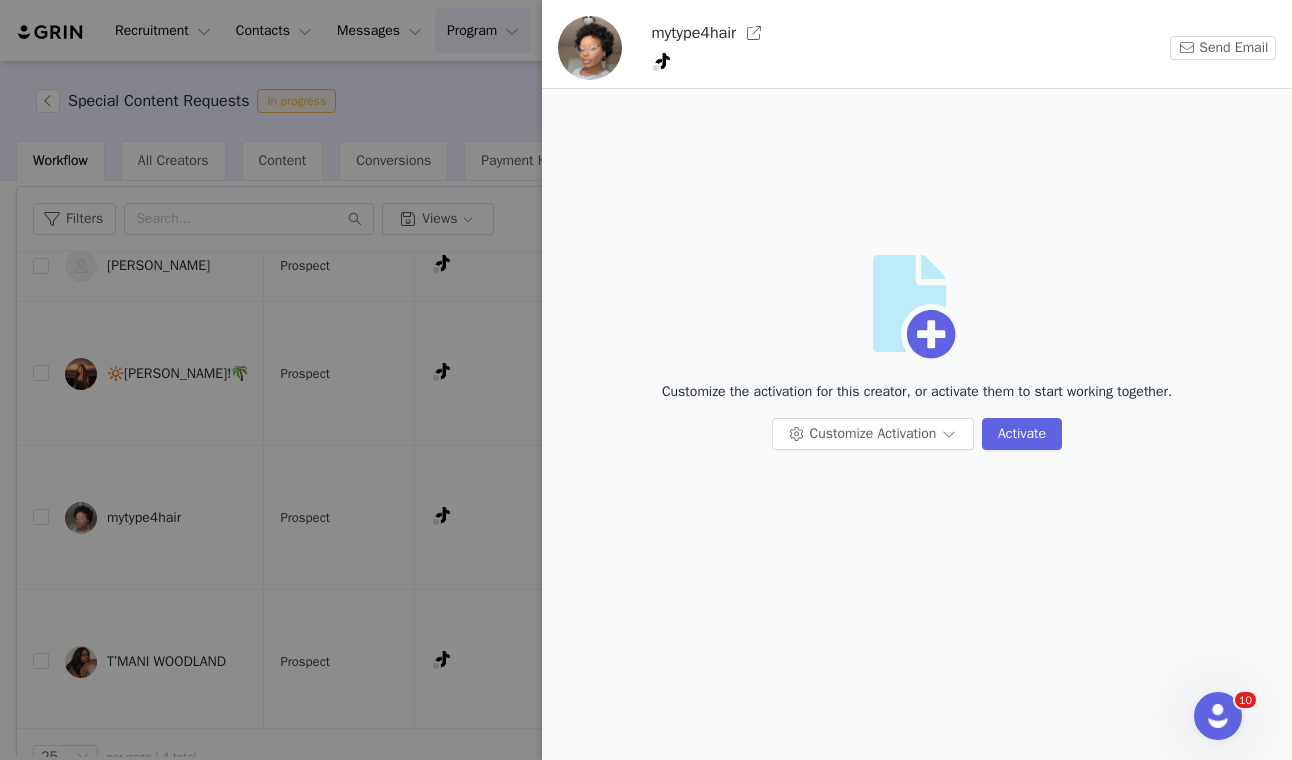 scroll, scrollTop: 0, scrollLeft: 0, axis: both 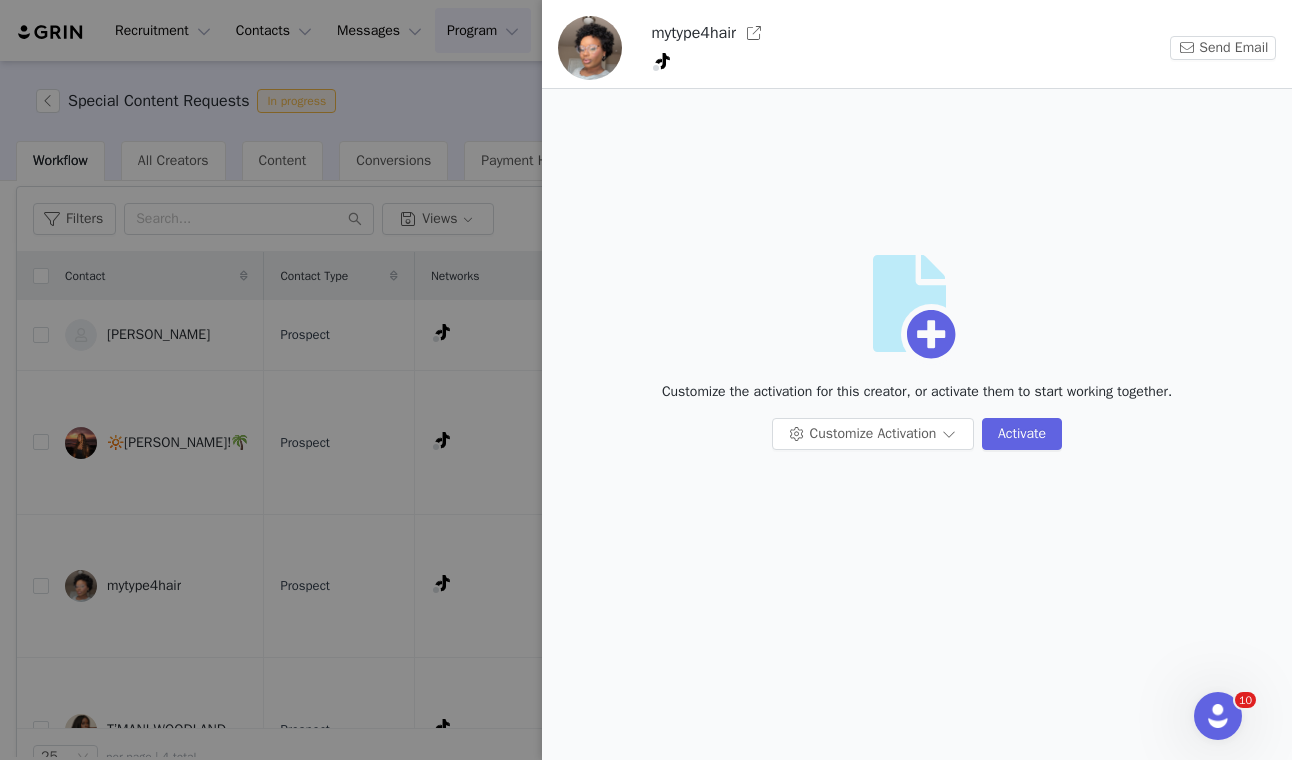 click on "mytype4hair" at bounding box center [693, 33] 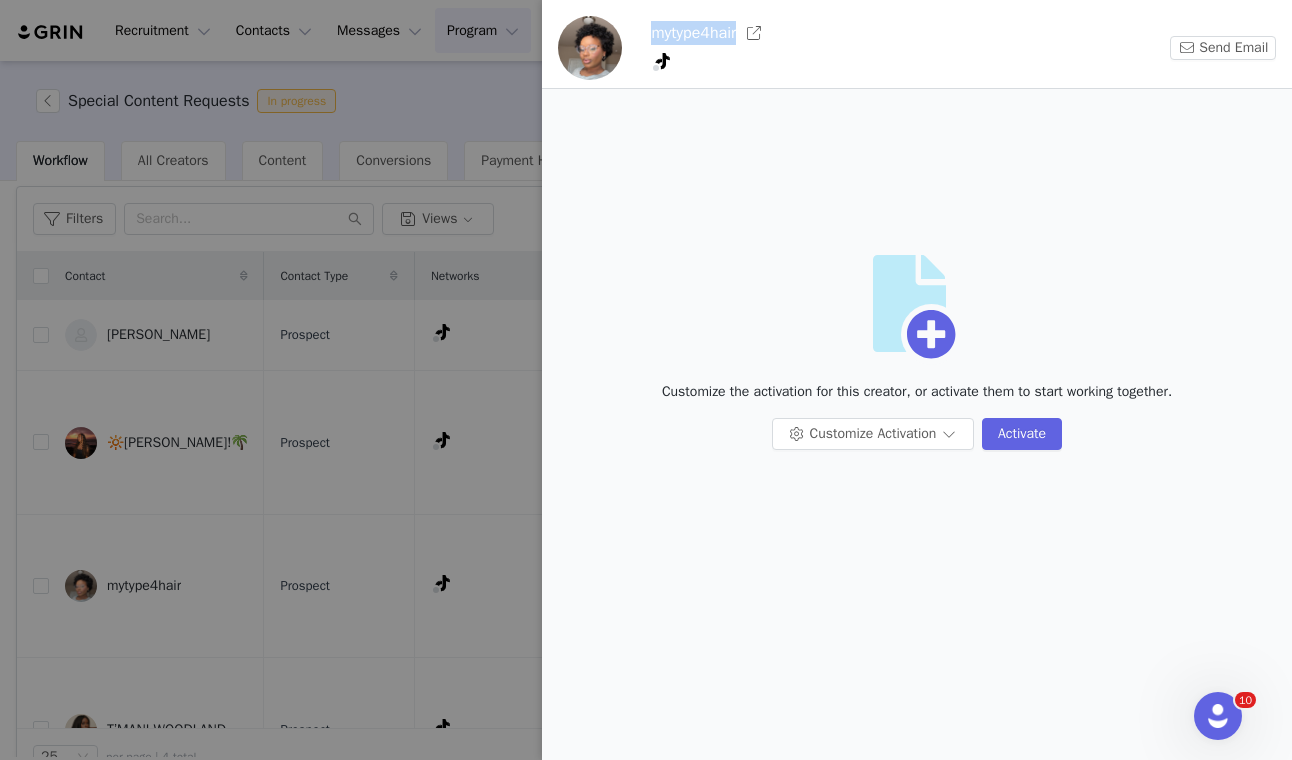 click on "mytype4hair" at bounding box center [693, 33] 